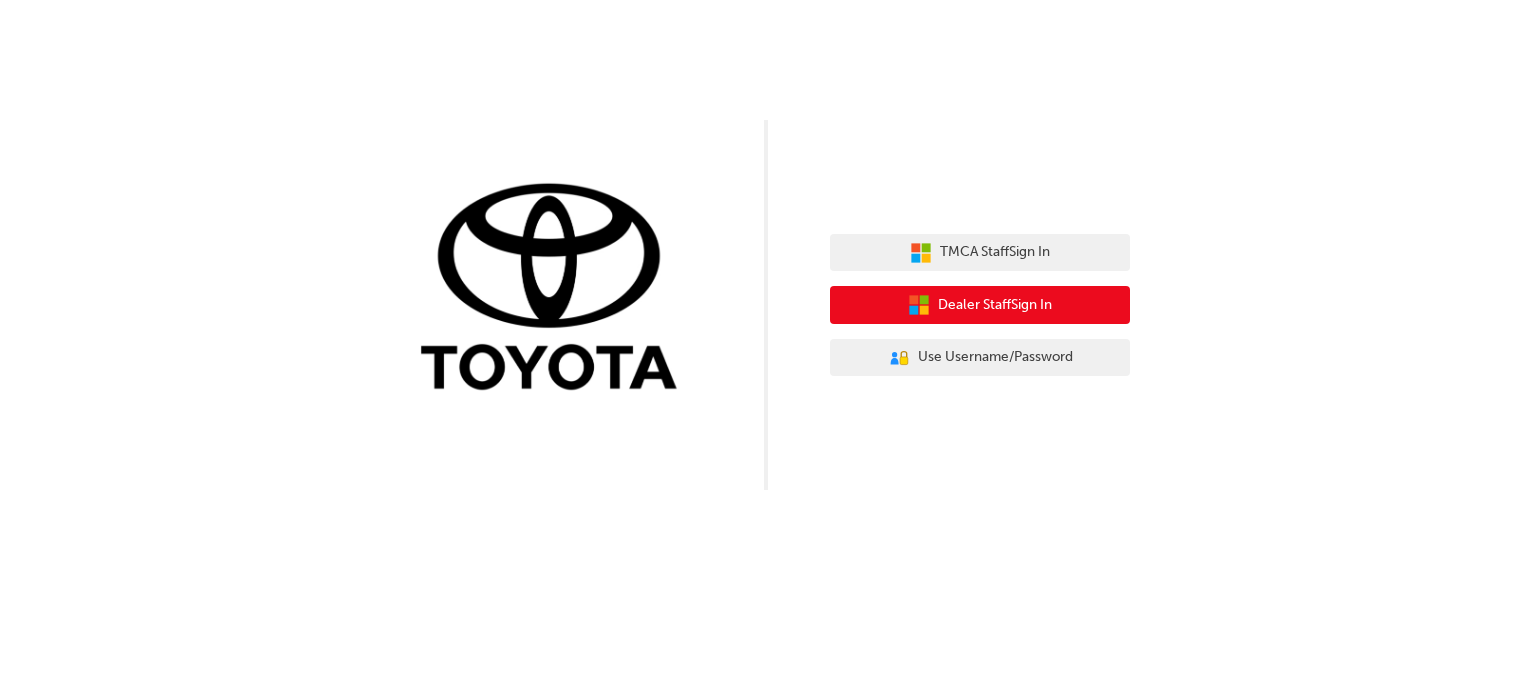 scroll, scrollTop: 0, scrollLeft: 0, axis: both 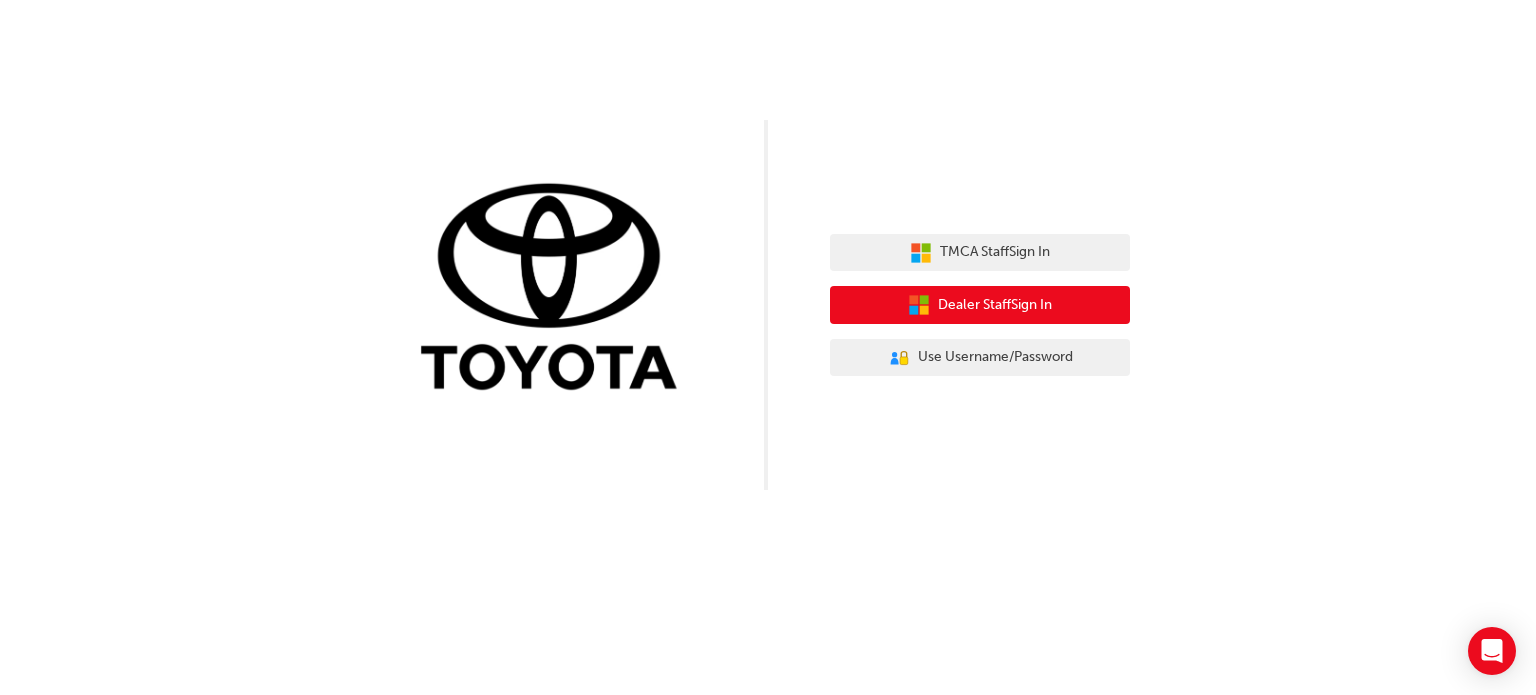 click on "Dealer Staff  Sign In" at bounding box center (995, 305) 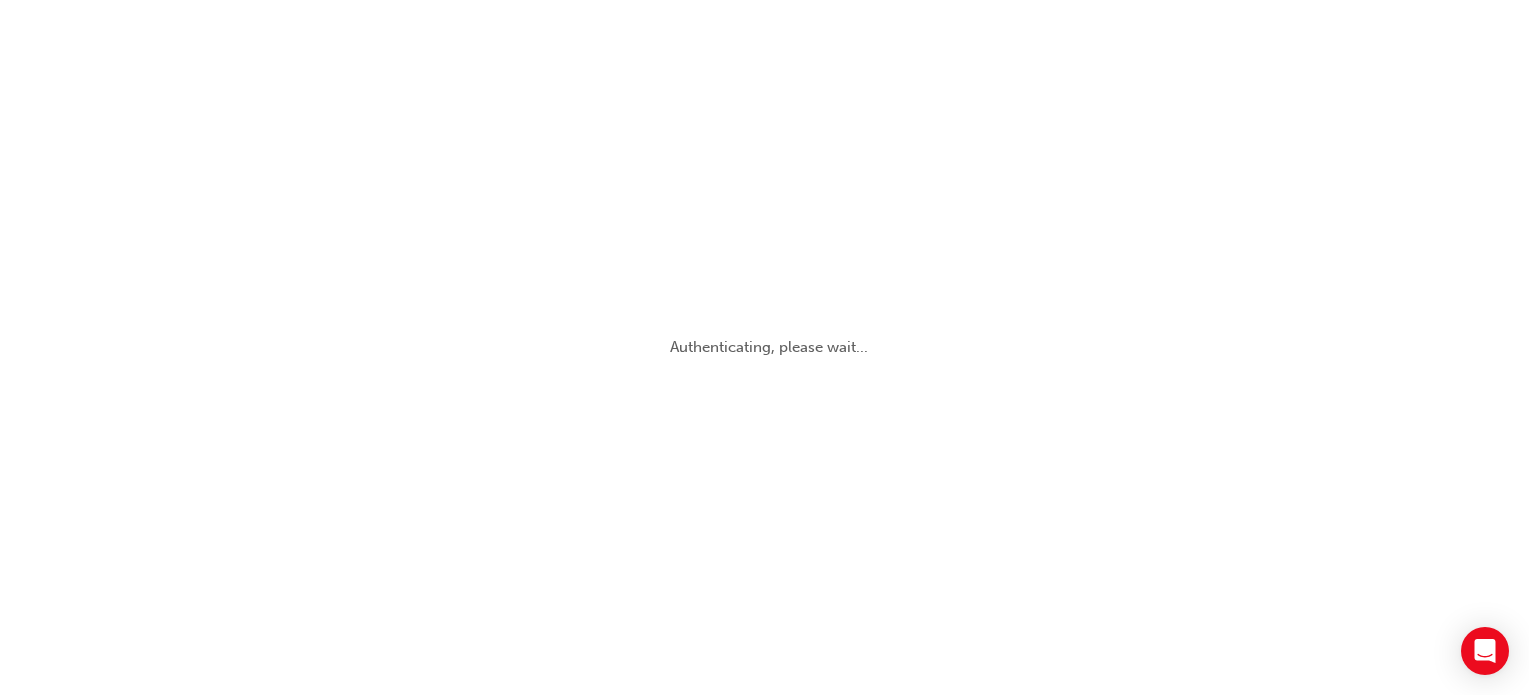 scroll, scrollTop: 0, scrollLeft: 0, axis: both 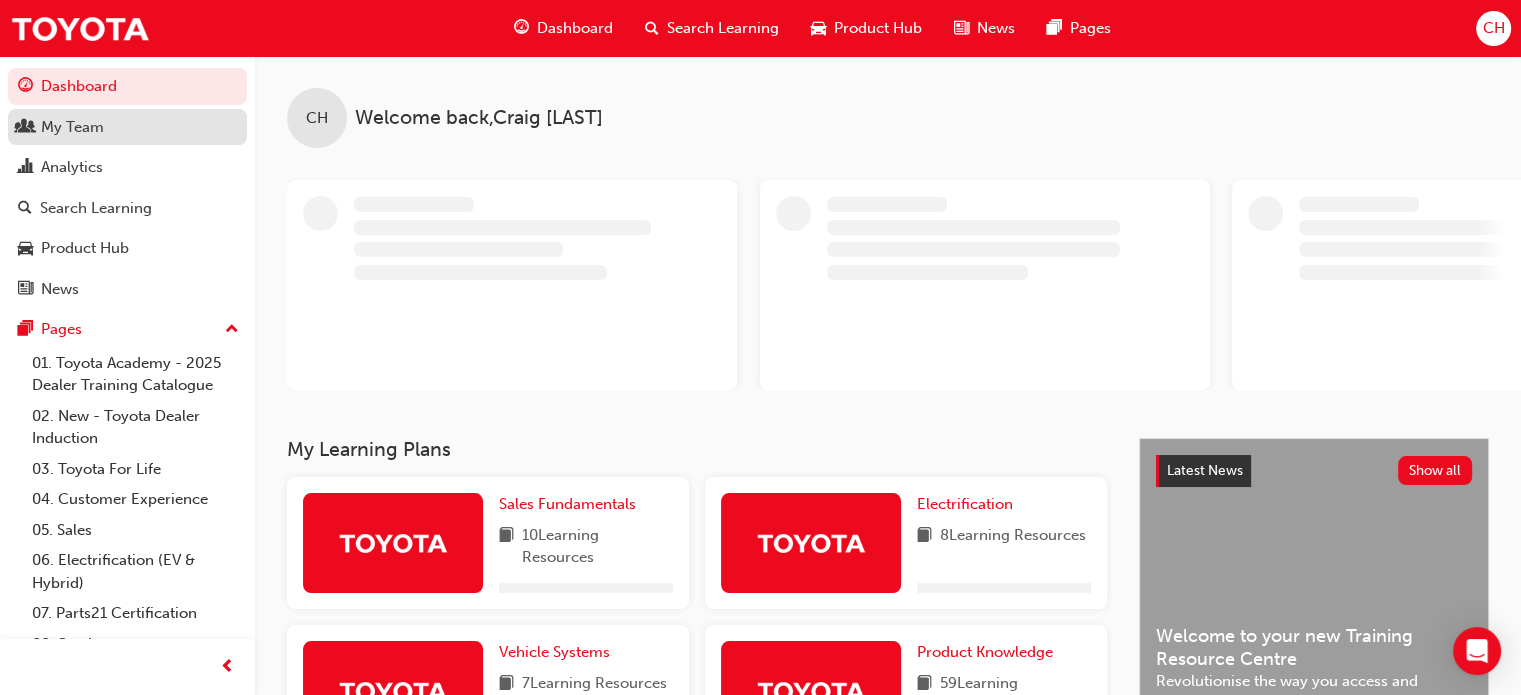 click on "My Team" at bounding box center (72, 127) 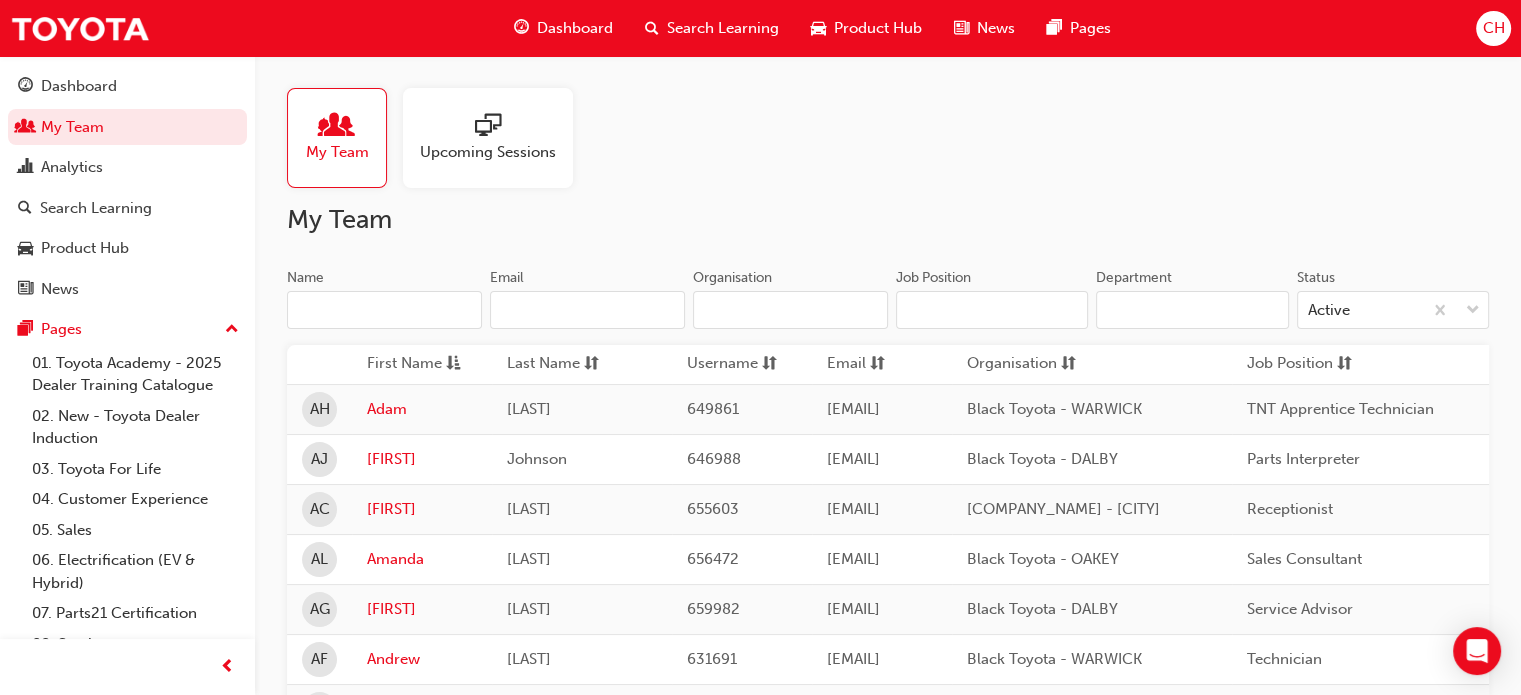click on "Name" at bounding box center [384, 310] 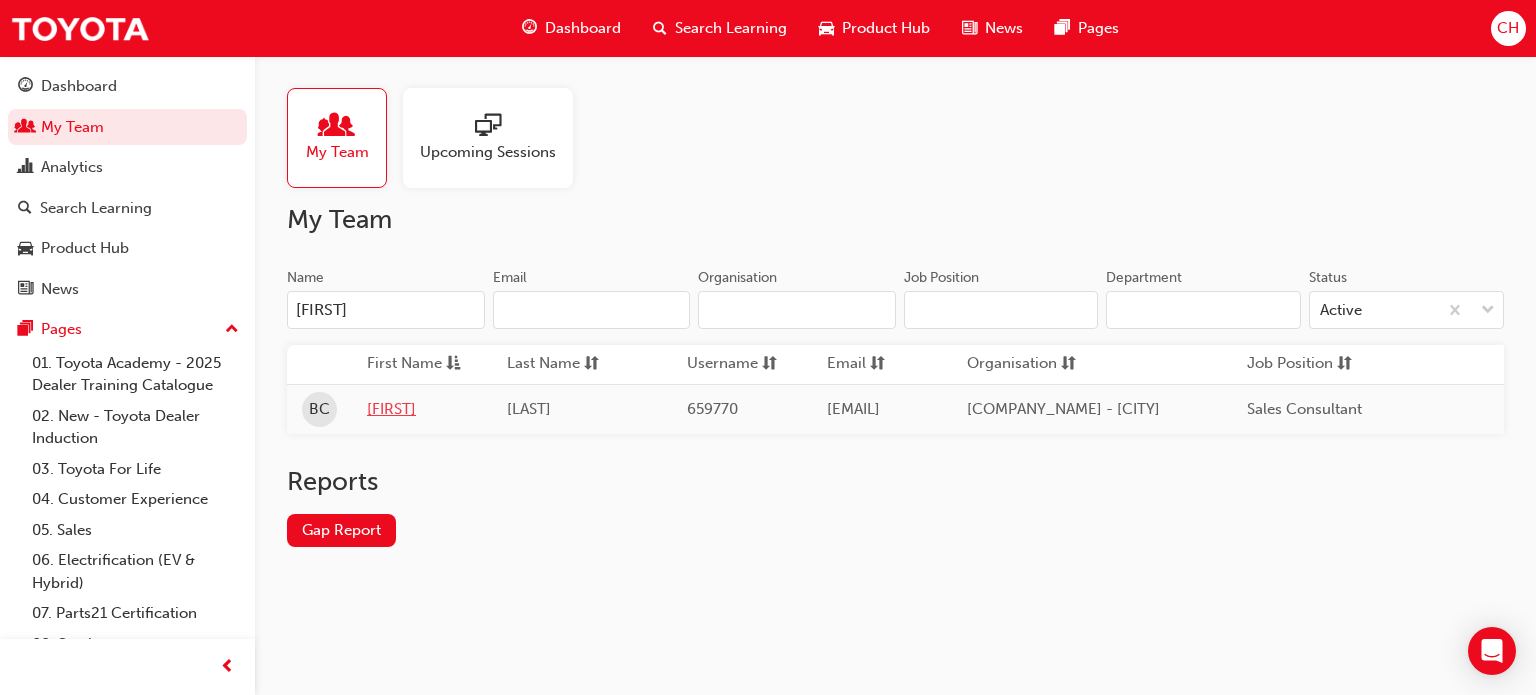 type on "[FIRST]" 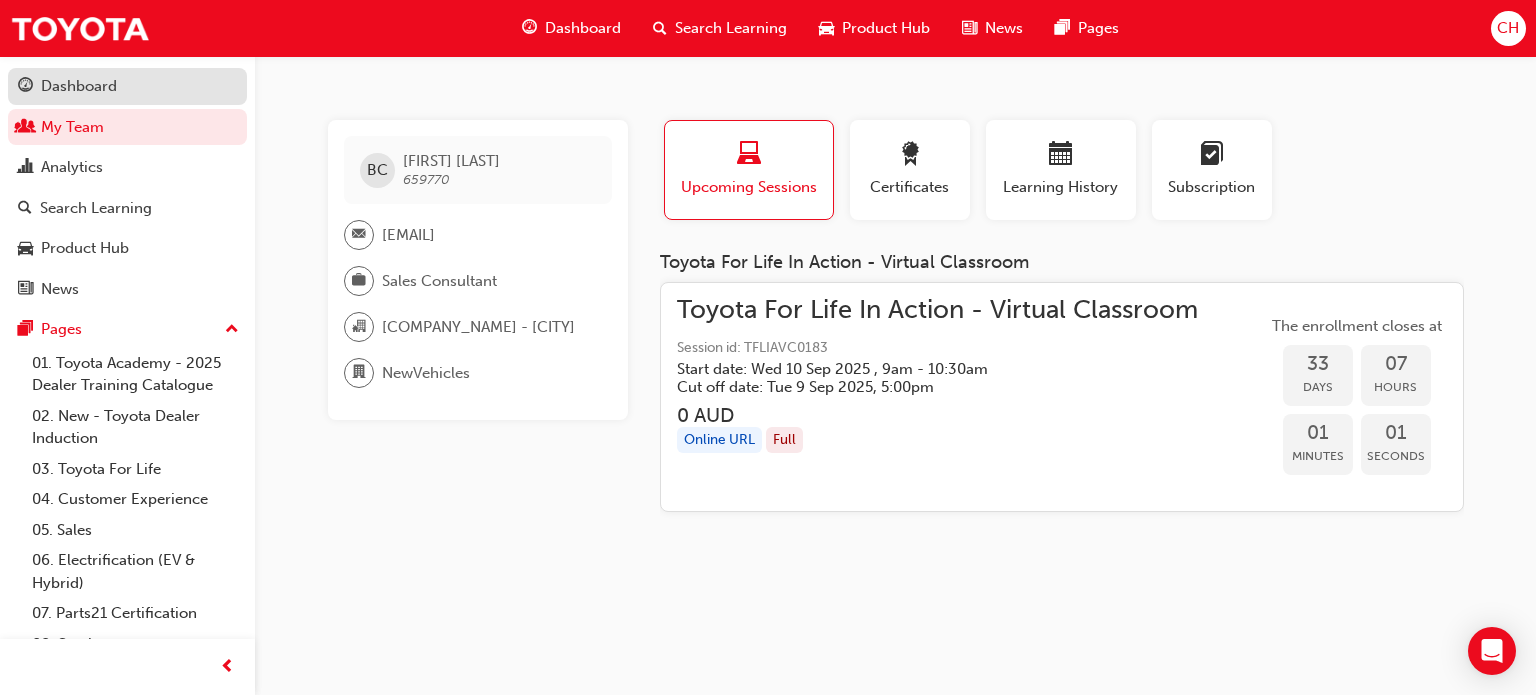 click on "Dashboard" at bounding box center [79, 86] 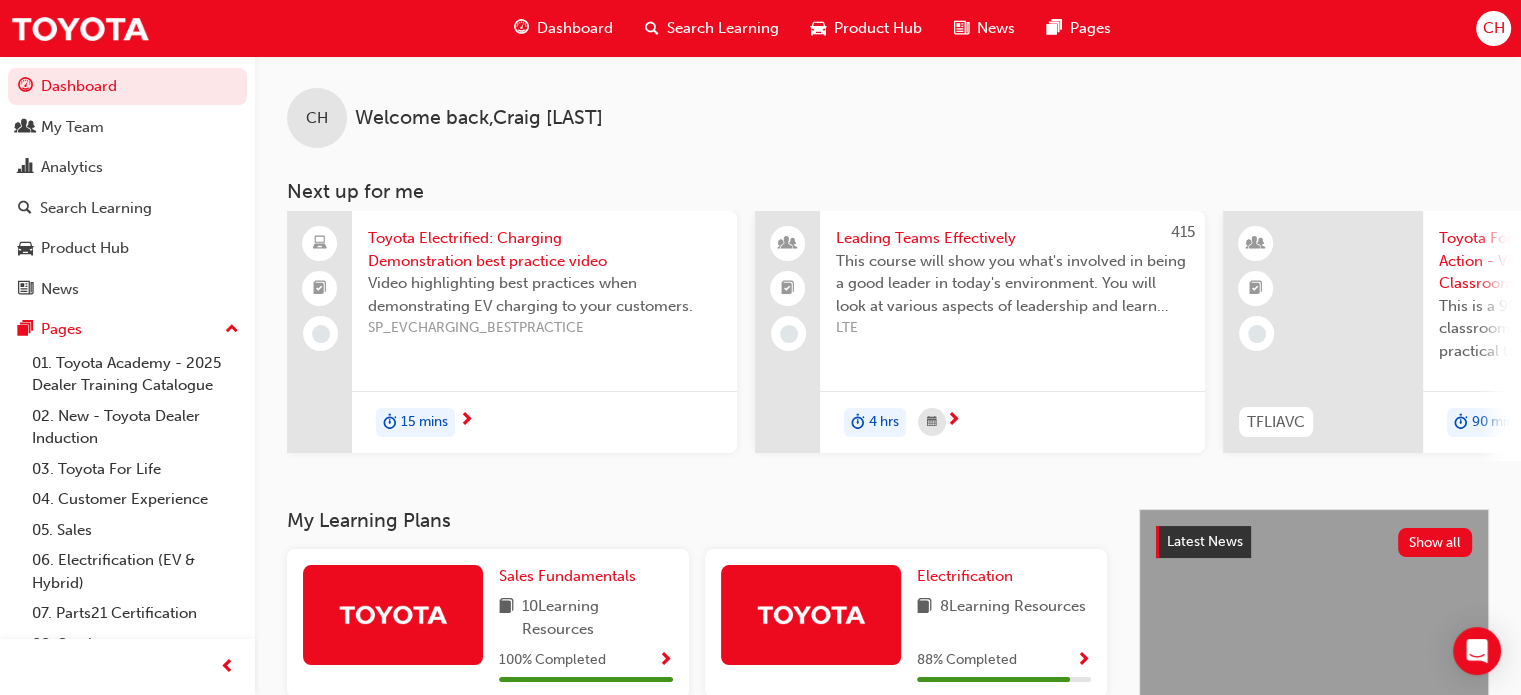 click on "15 mins" at bounding box center (424, 422) 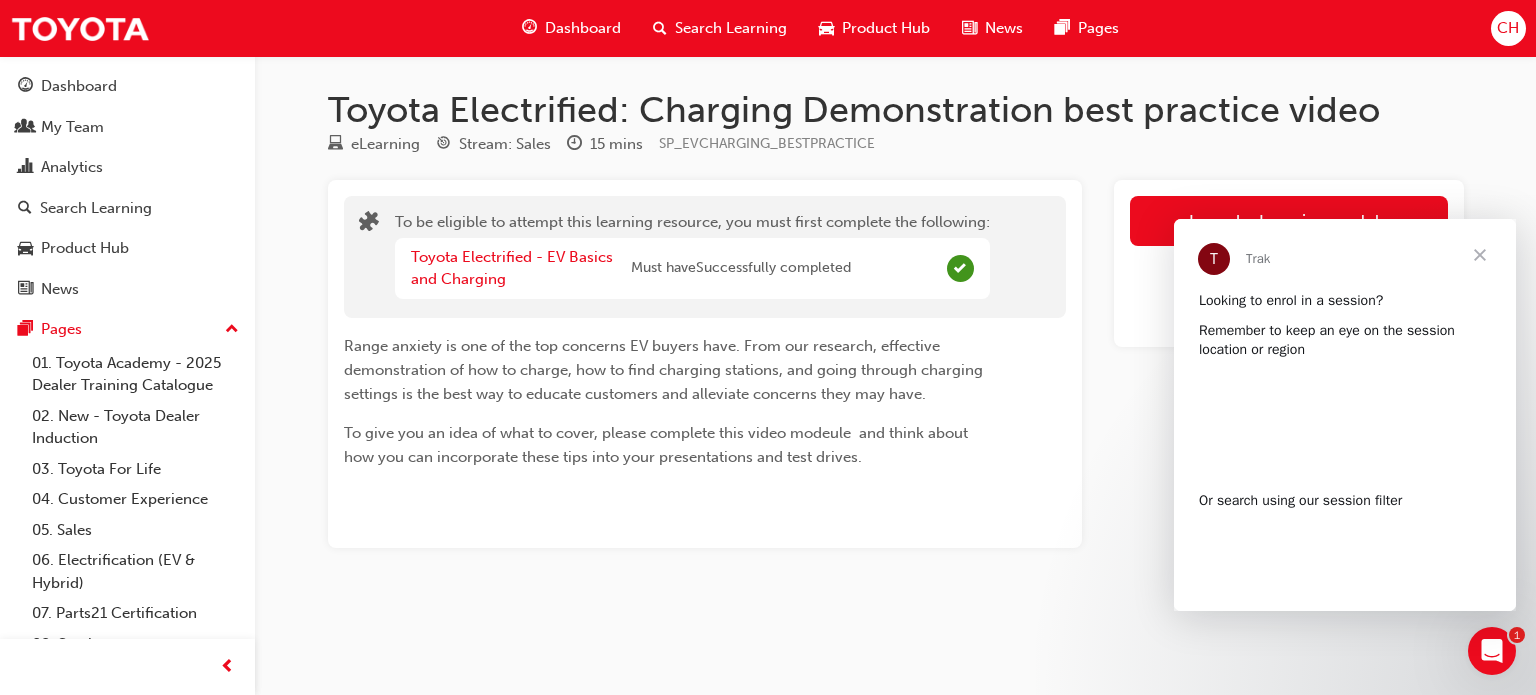 scroll, scrollTop: 0, scrollLeft: 0, axis: both 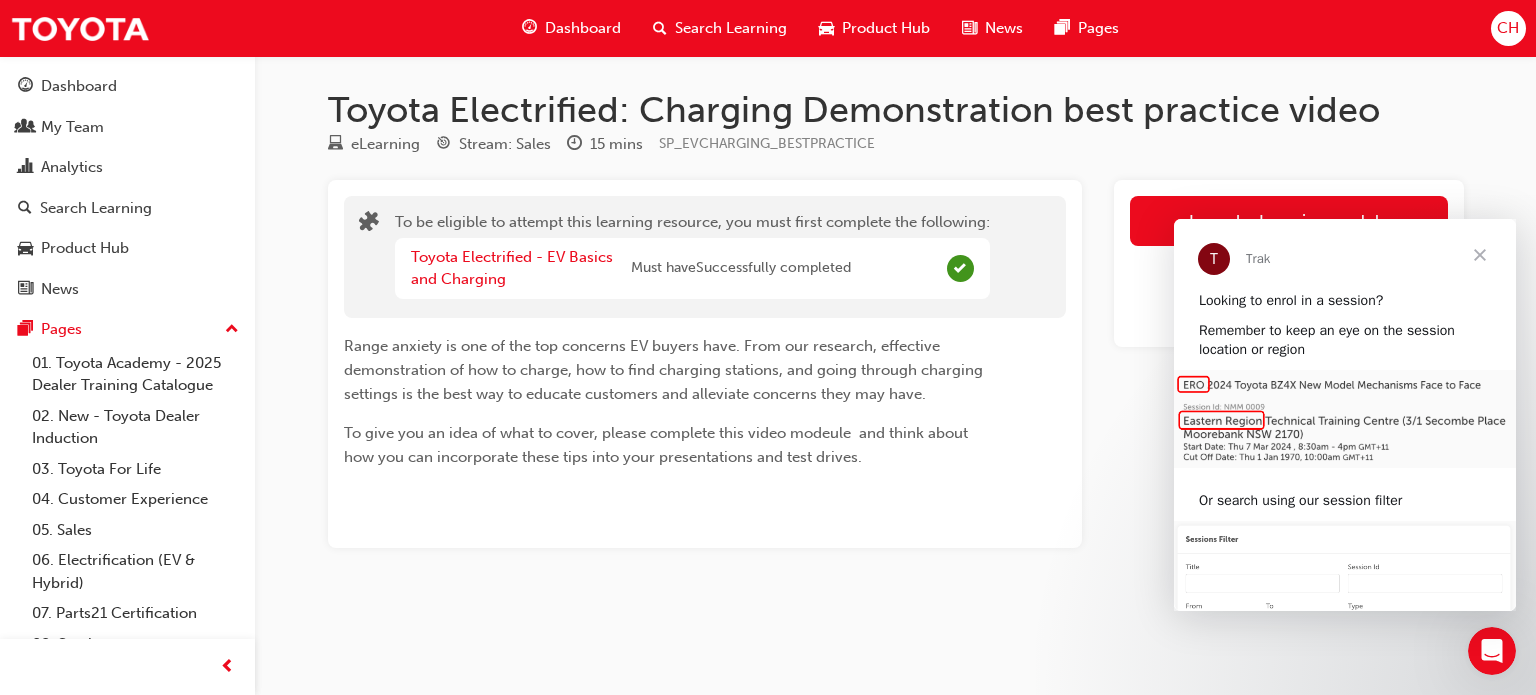 click on "Launch eLearning module No recorded learning" at bounding box center [1289, 364] 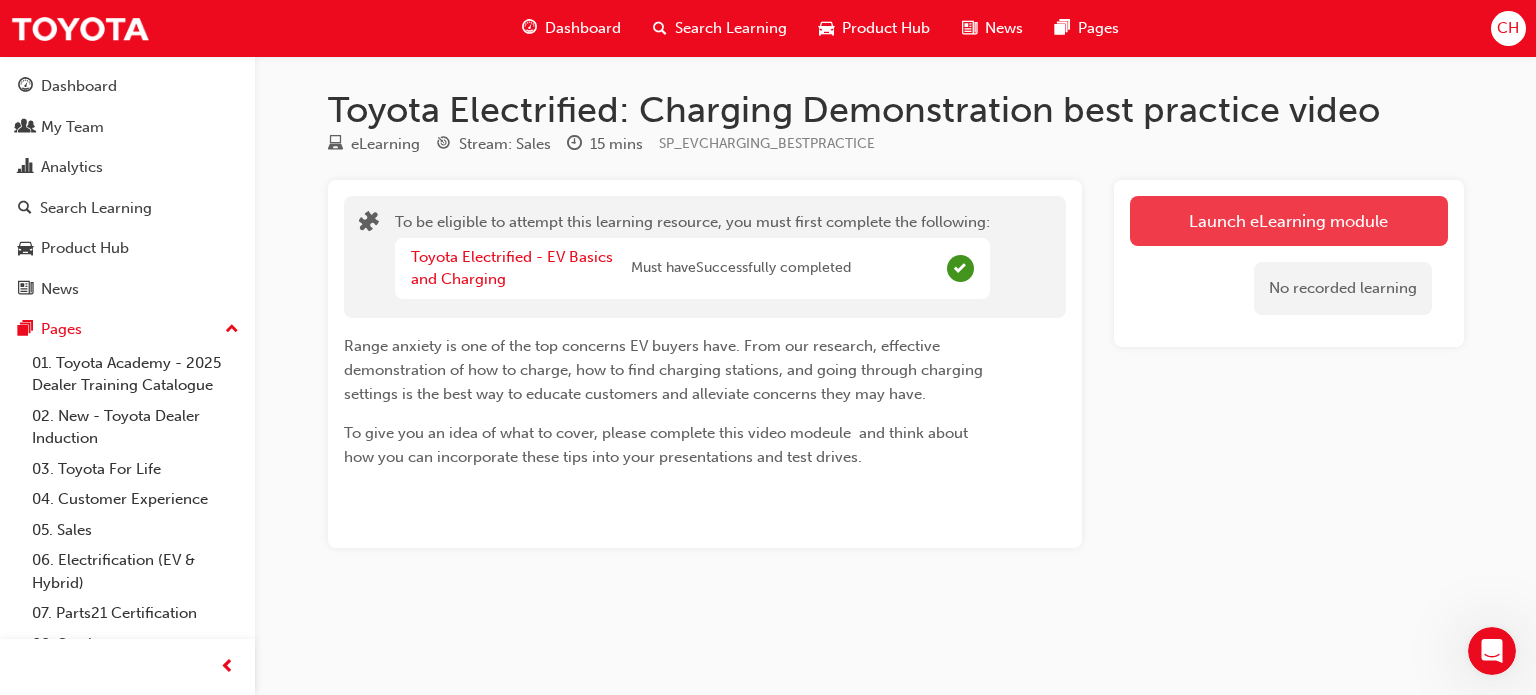 click on "Launch eLearning module" at bounding box center [1289, 221] 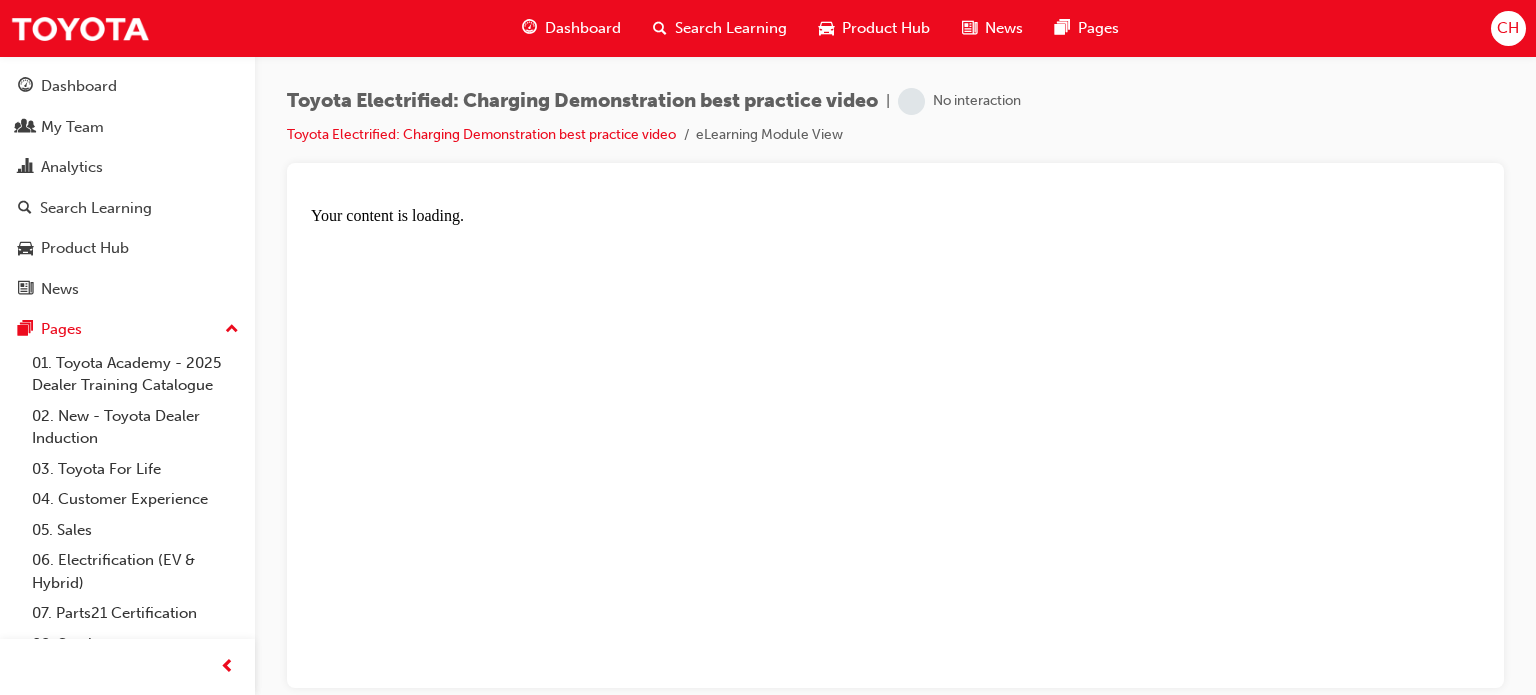 scroll, scrollTop: 0, scrollLeft: 0, axis: both 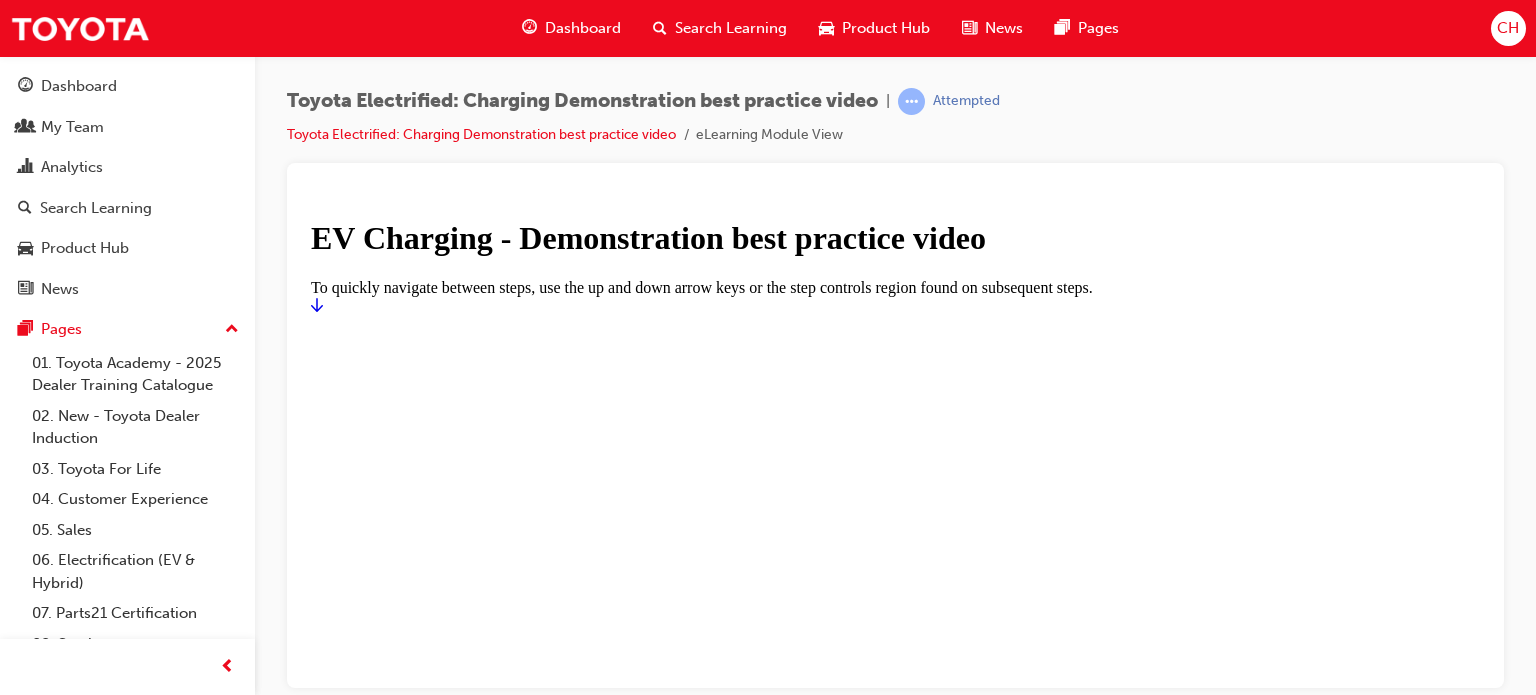 click 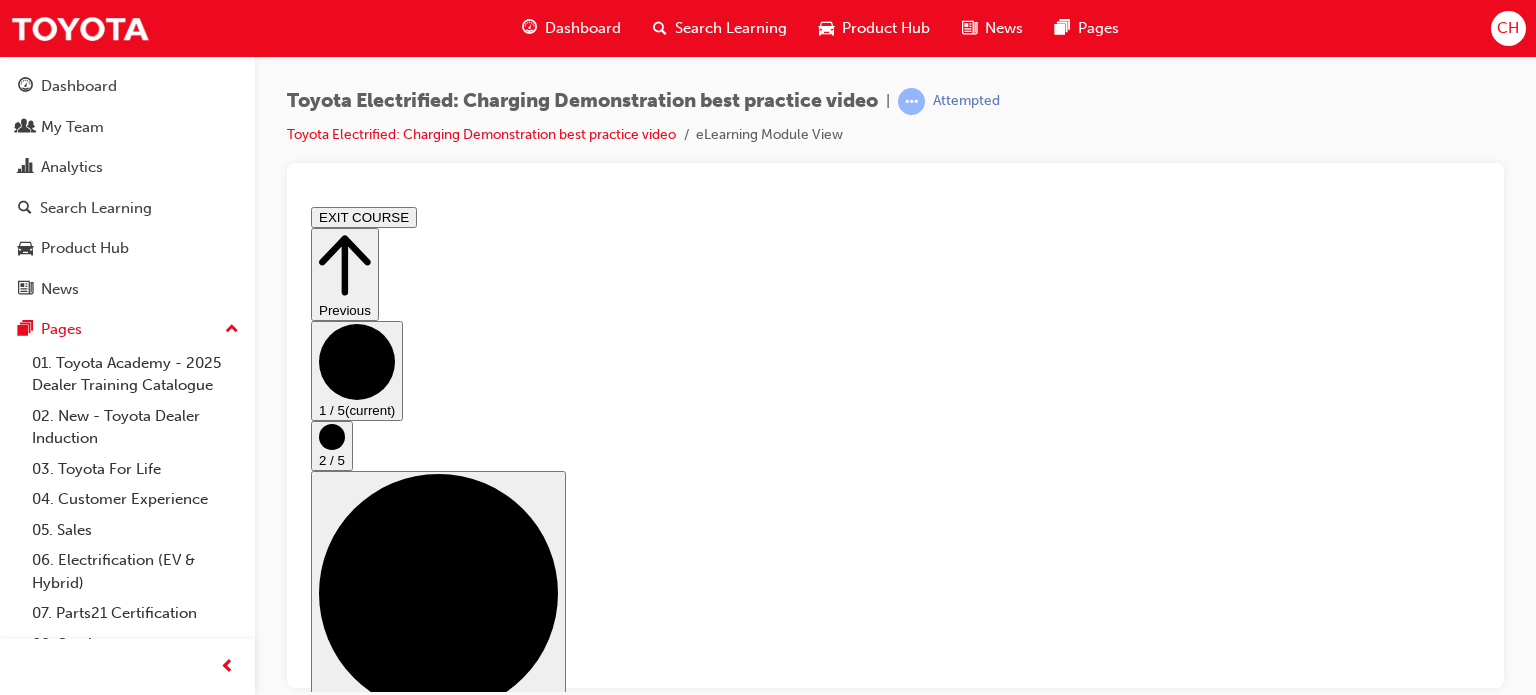 scroll, scrollTop: 0, scrollLeft: 0, axis: both 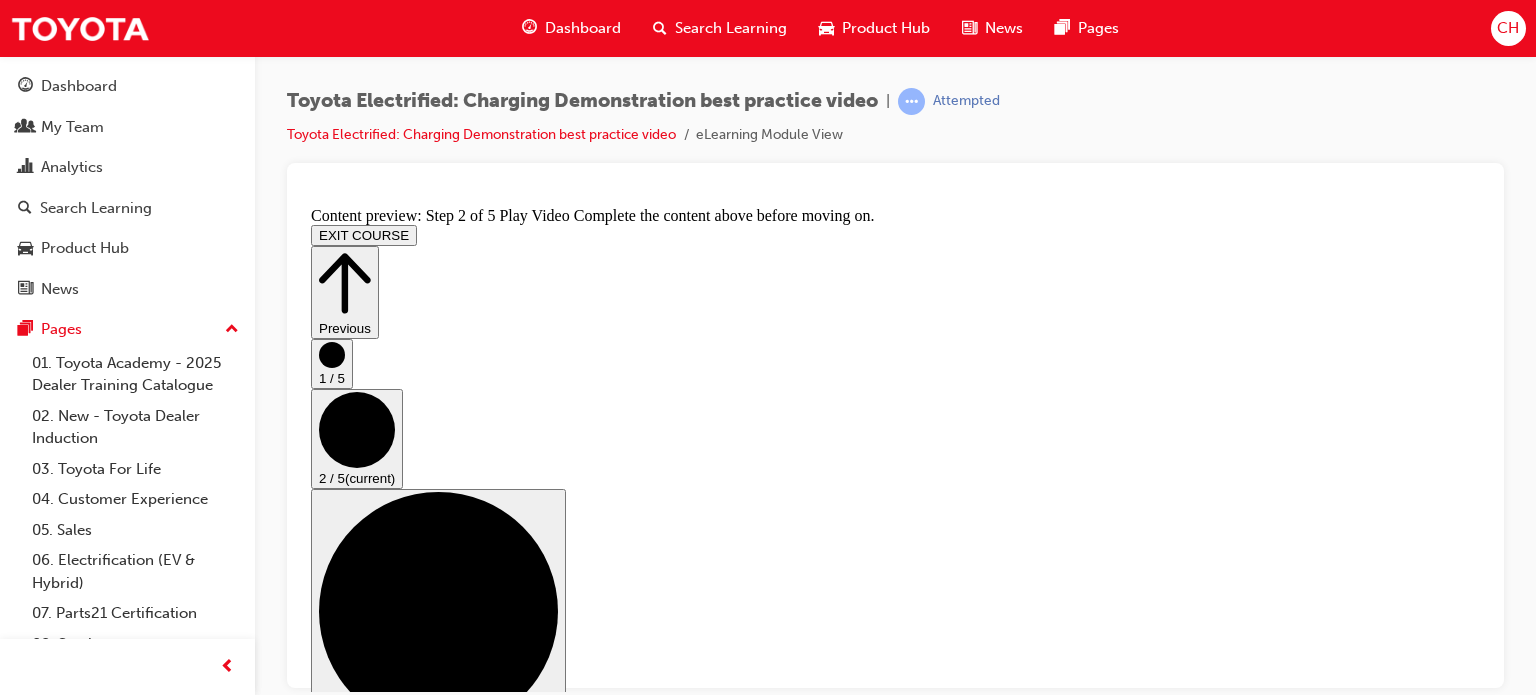 click 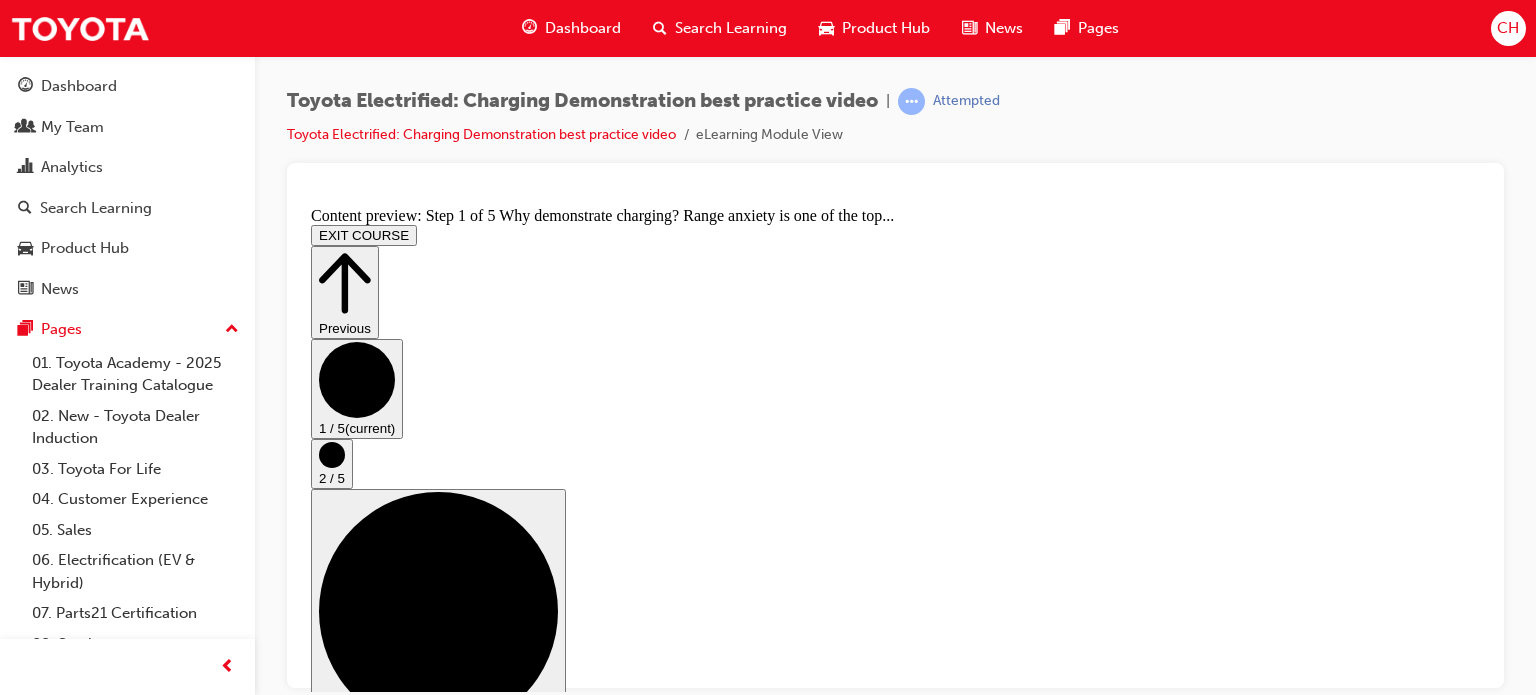 scroll, scrollTop: 0, scrollLeft: 0, axis: both 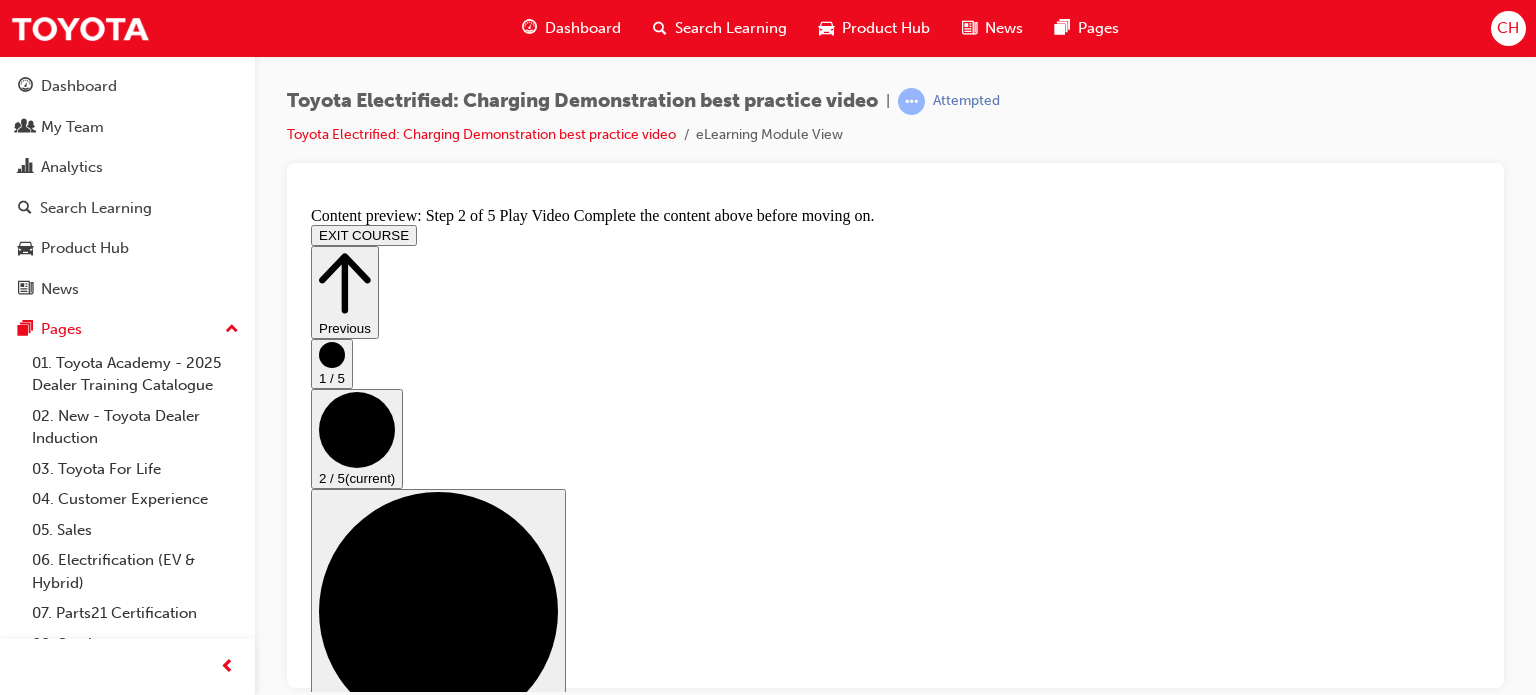 click at bounding box center (359, 1986) 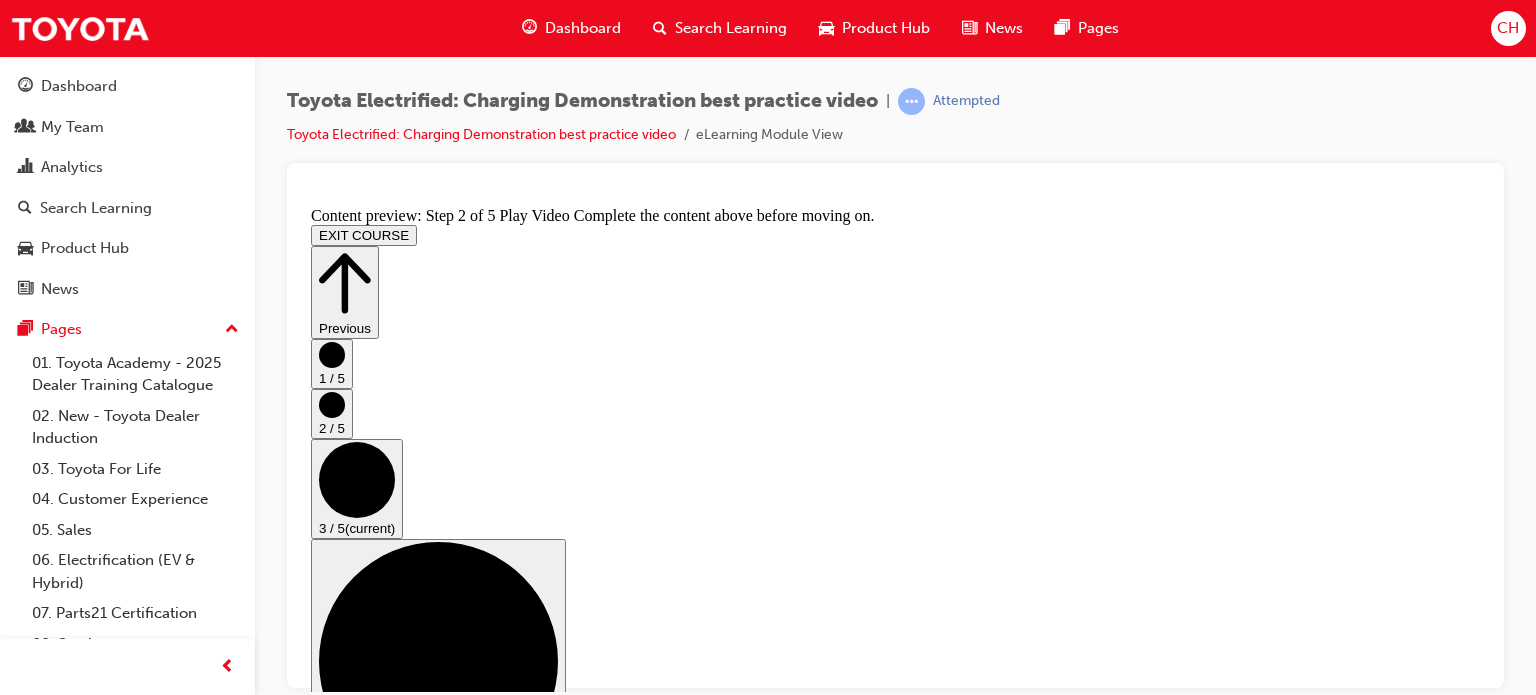 scroll, scrollTop: 0, scrollLeft: 0, axis: both 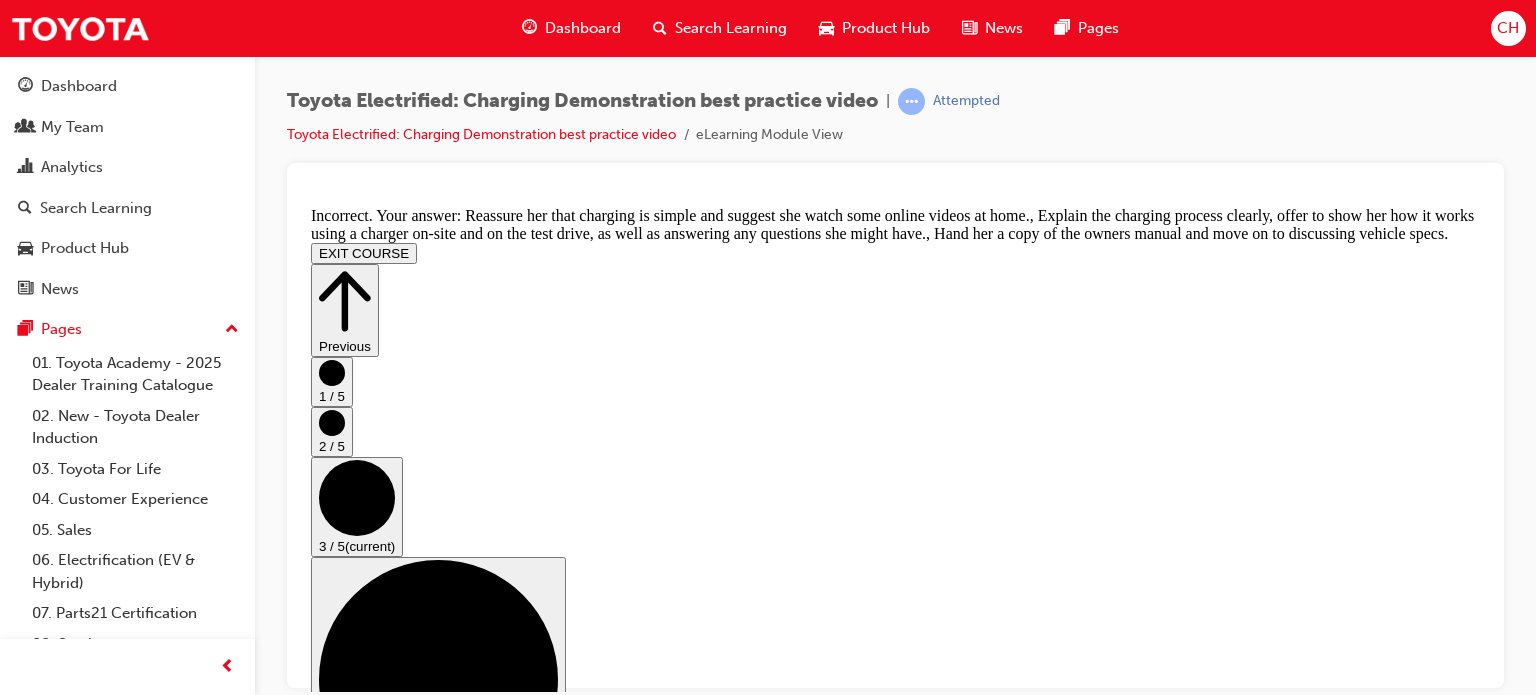click on "TAKE AGAIN" at bounding box center (359, 5682) 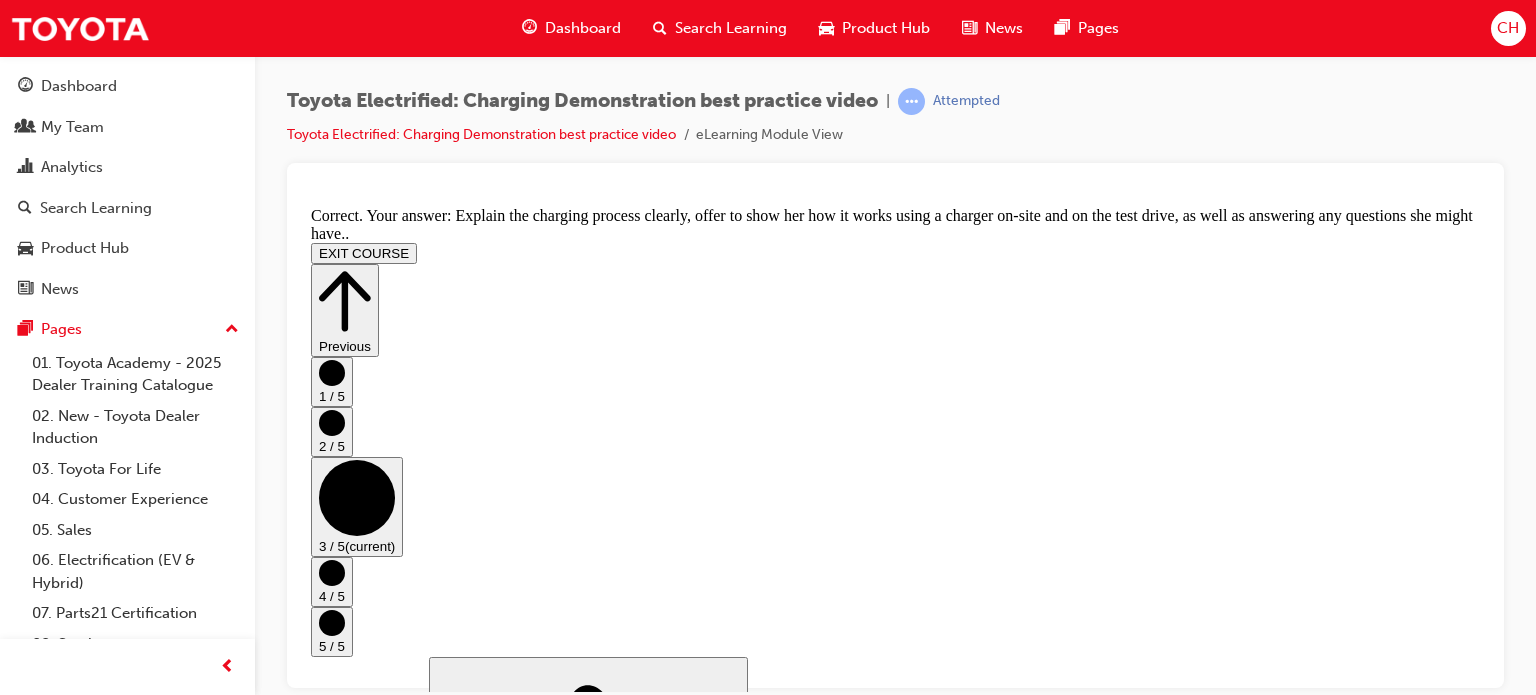 scroll, scrollTop: 591, scrollLeft: 0, axis: vertical 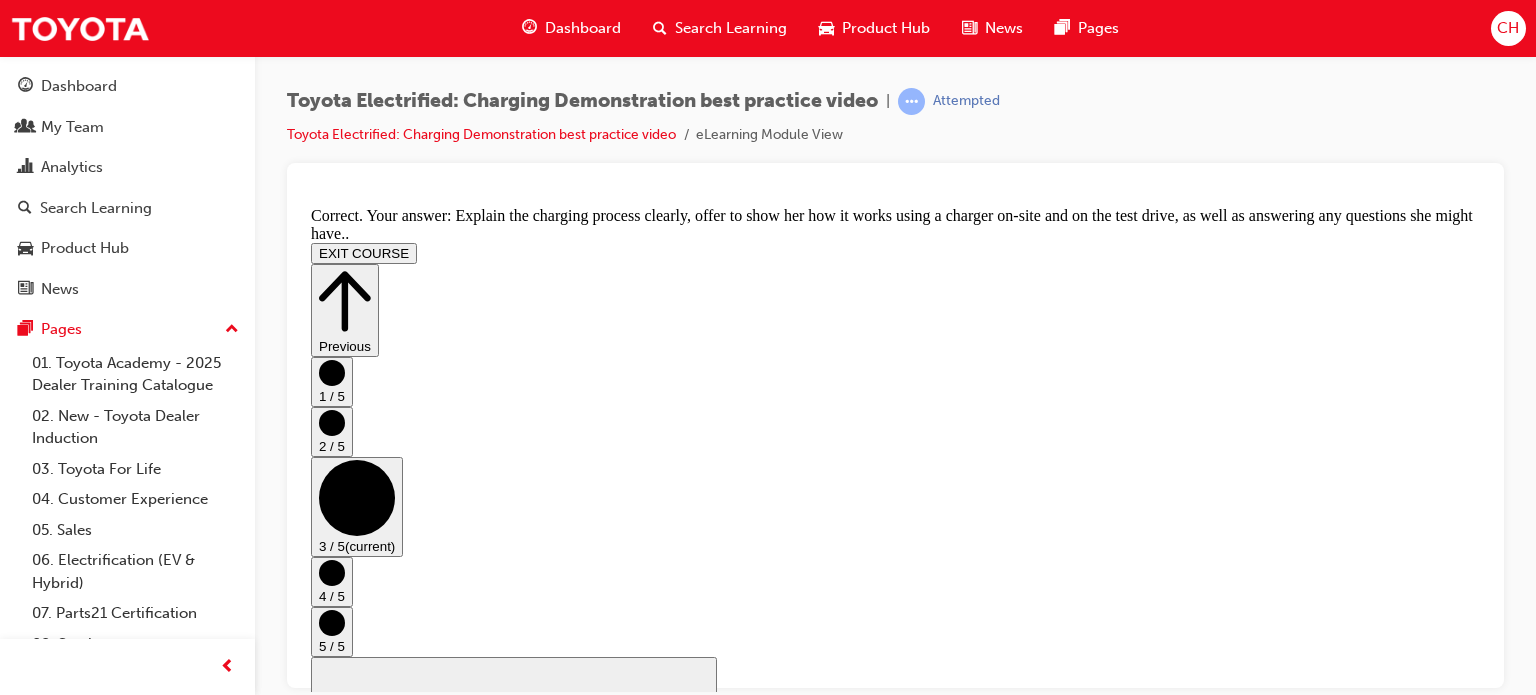 click 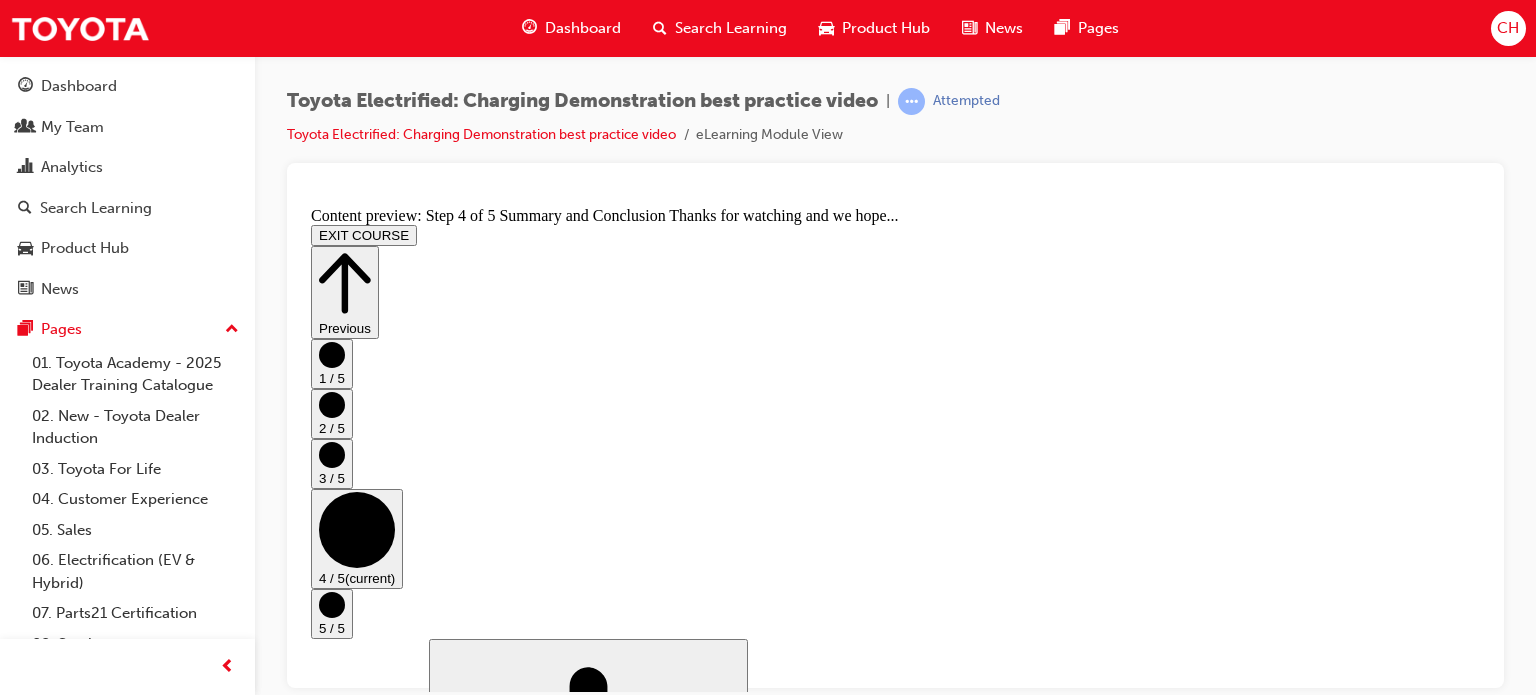 click 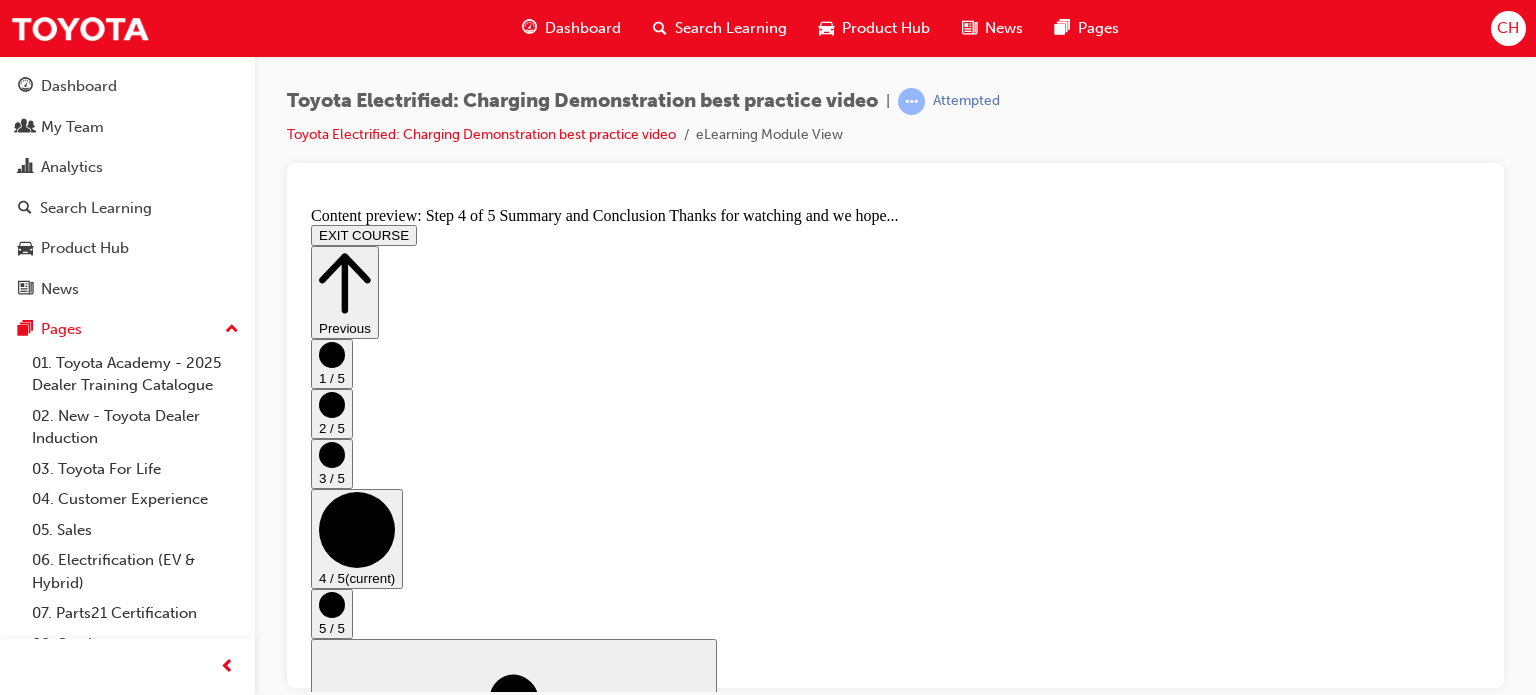 click on "1" at bounding box center [915, 1587] 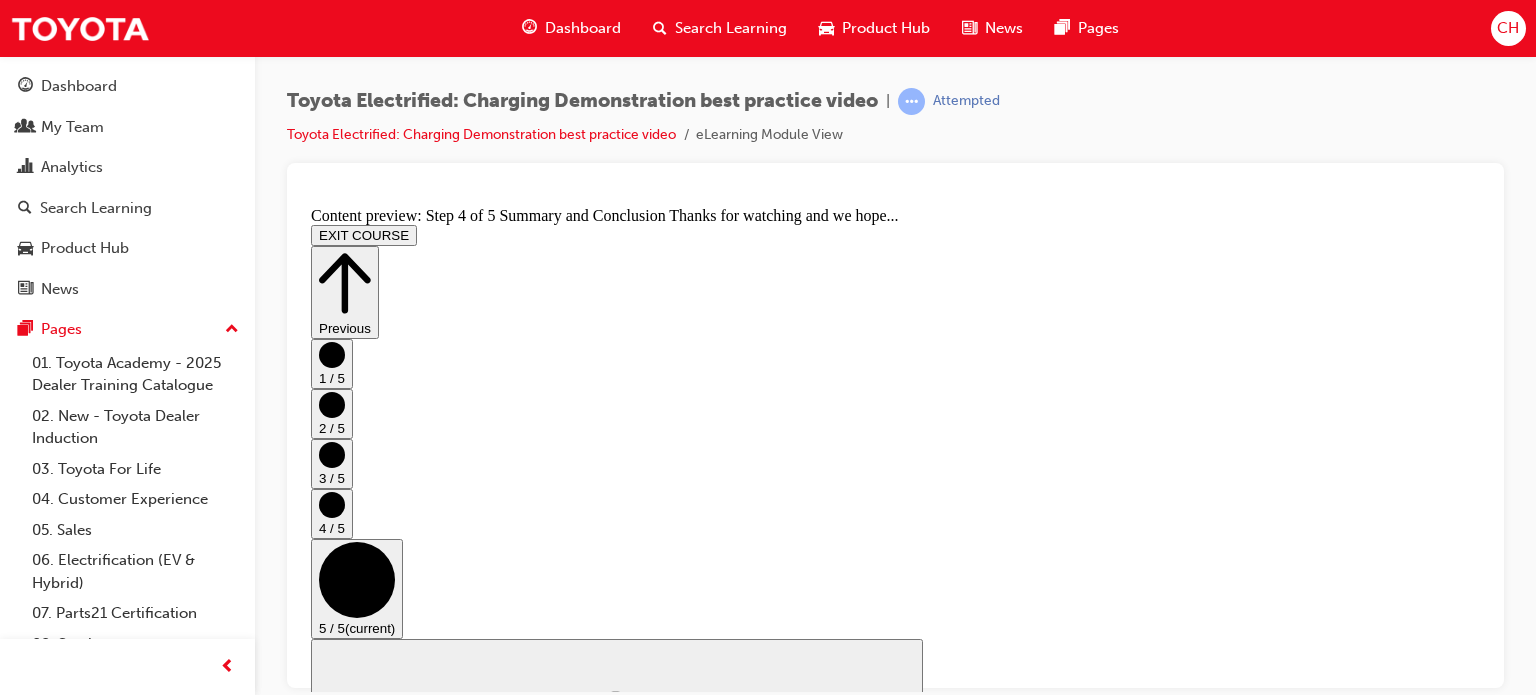 scroll, scrollTop: 0, scrollLeft: 0, axis: both 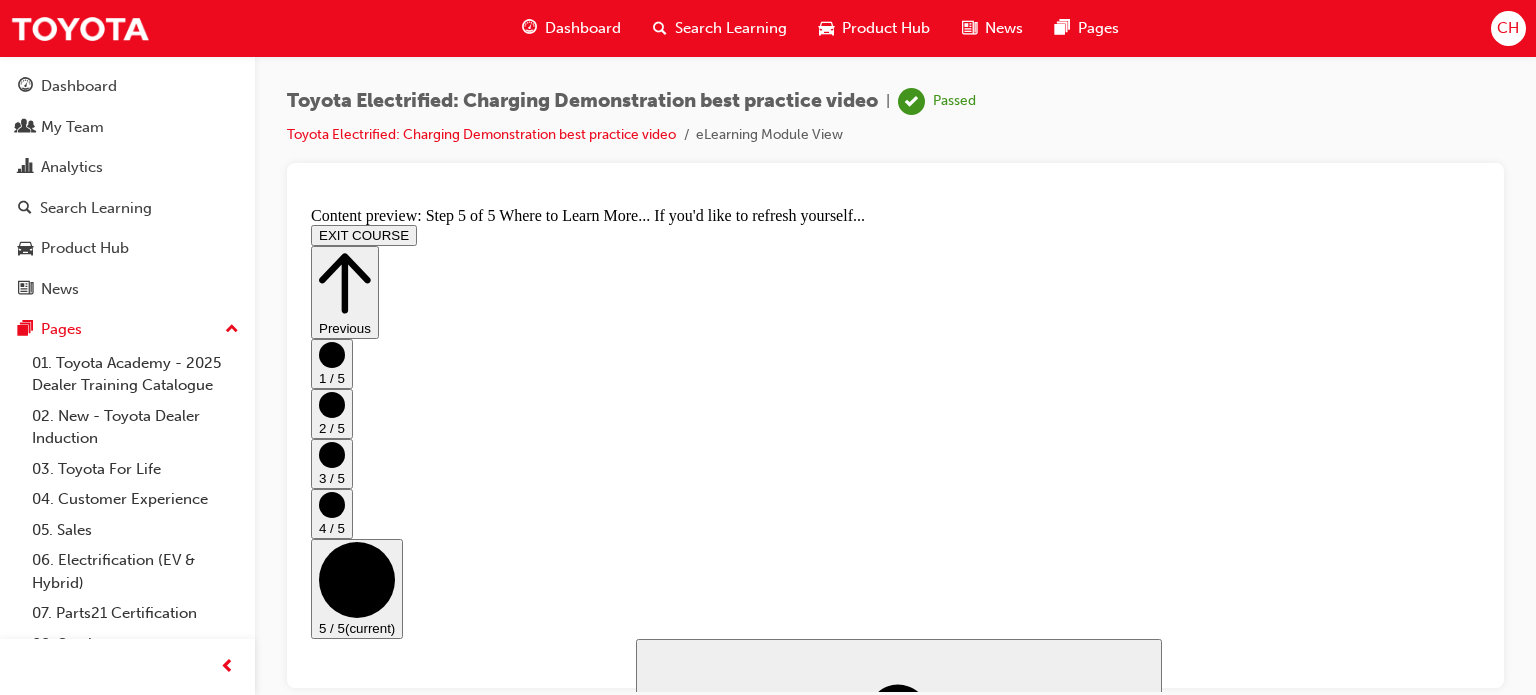 click 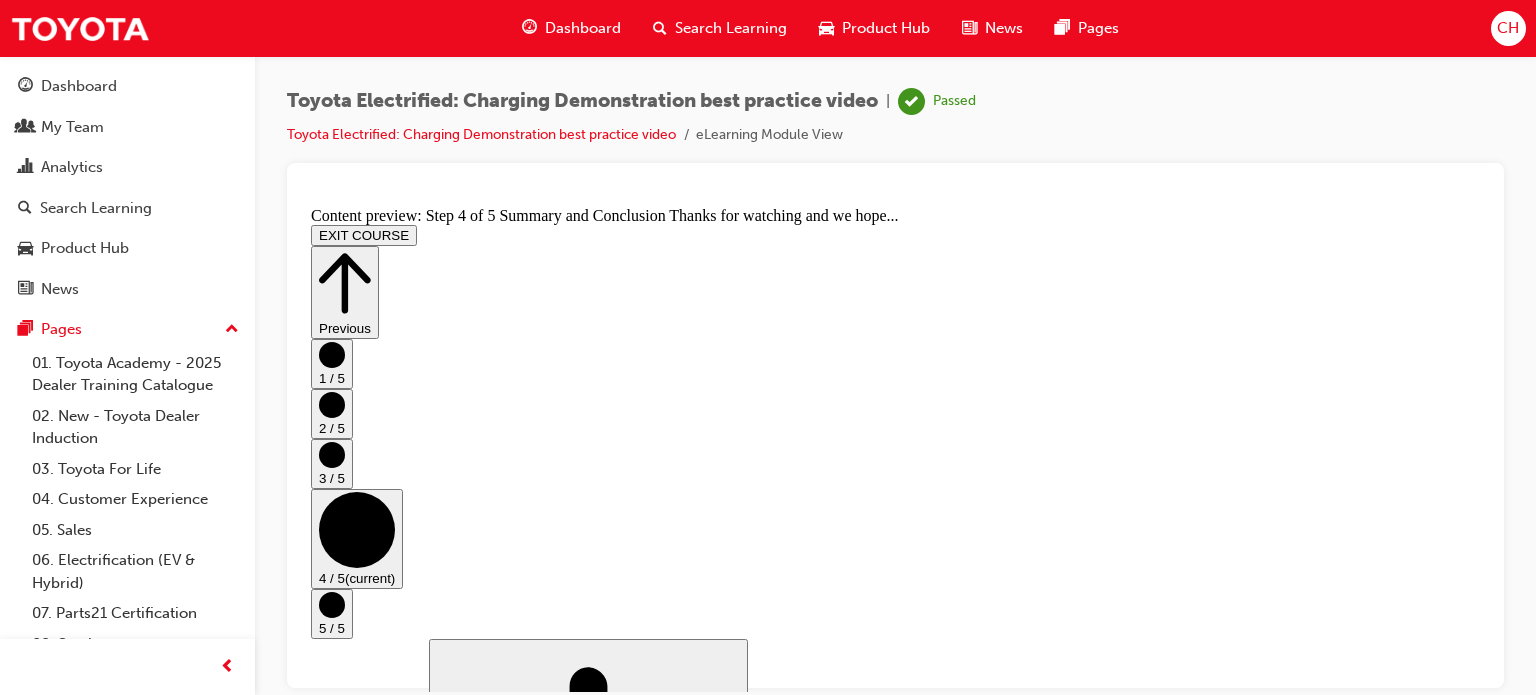 click 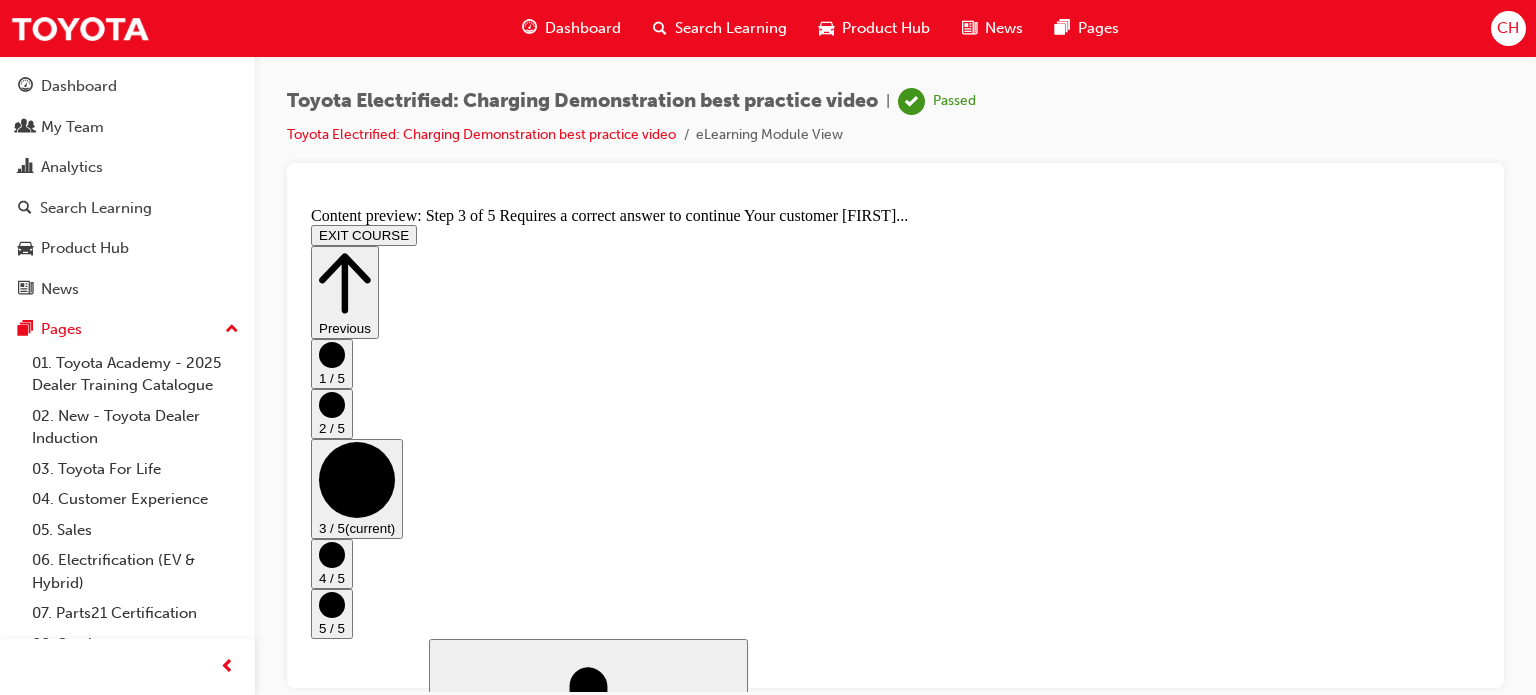 click 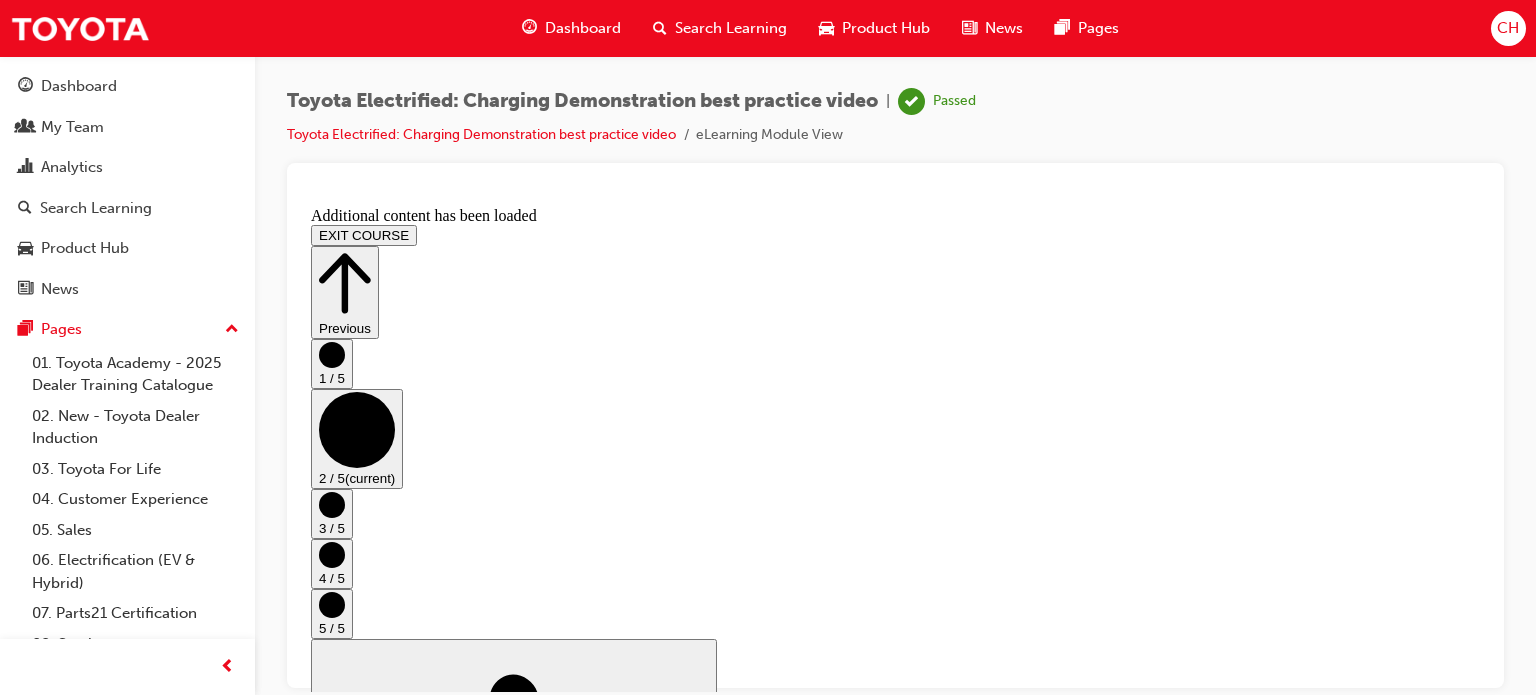 click 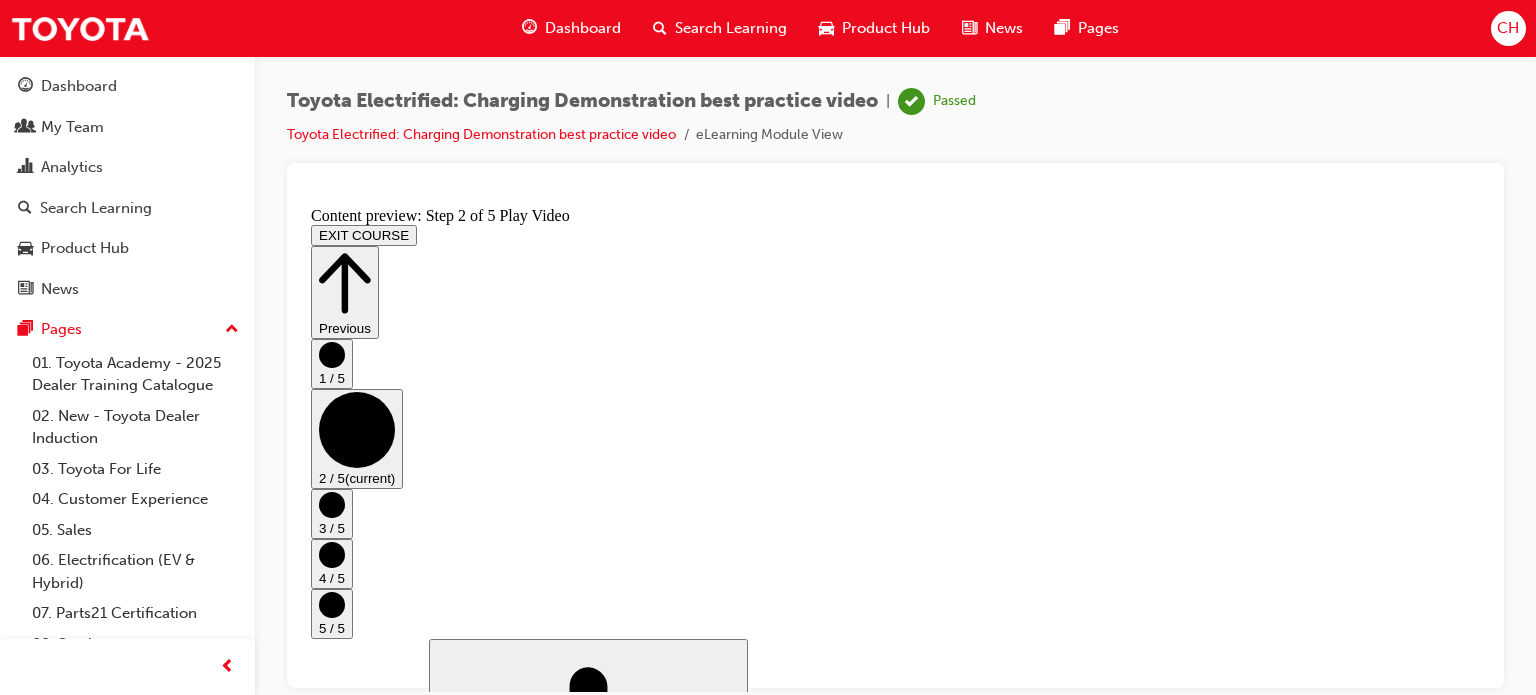 click 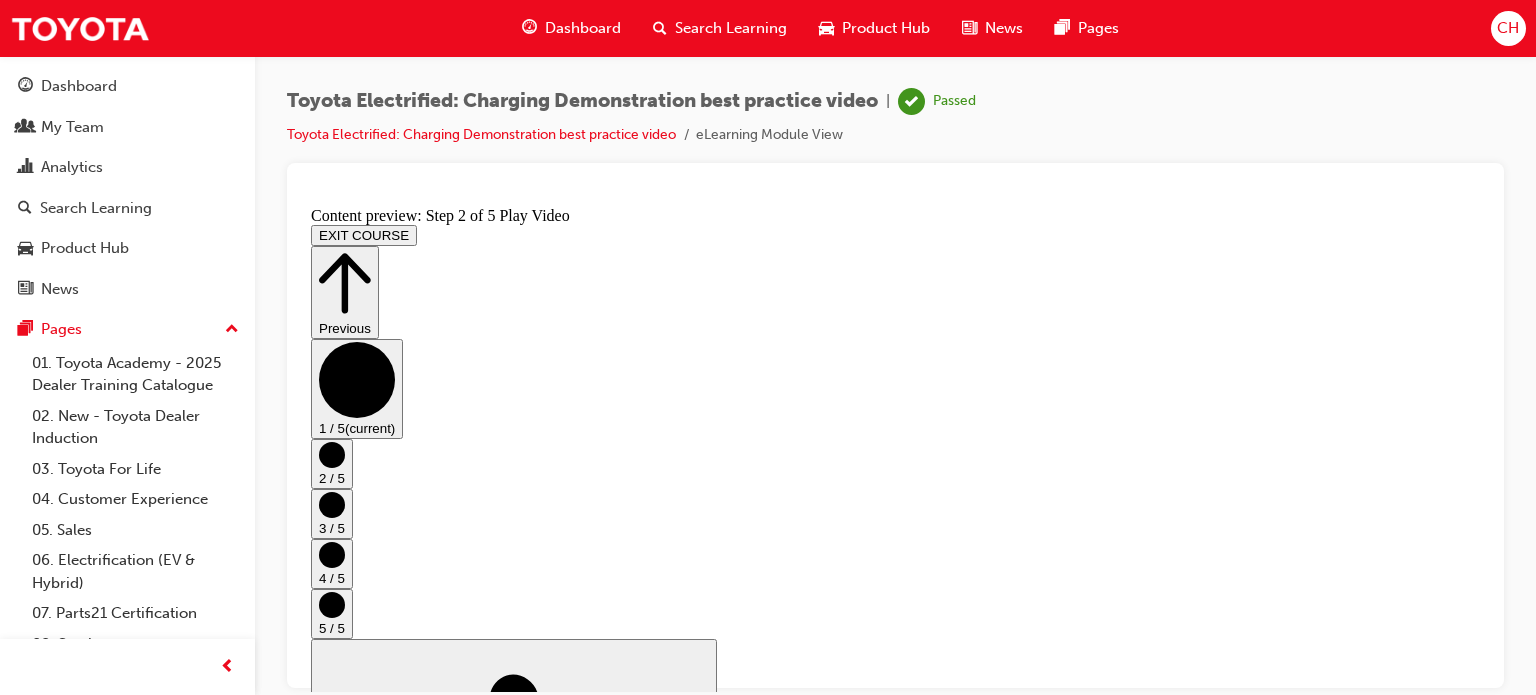 click 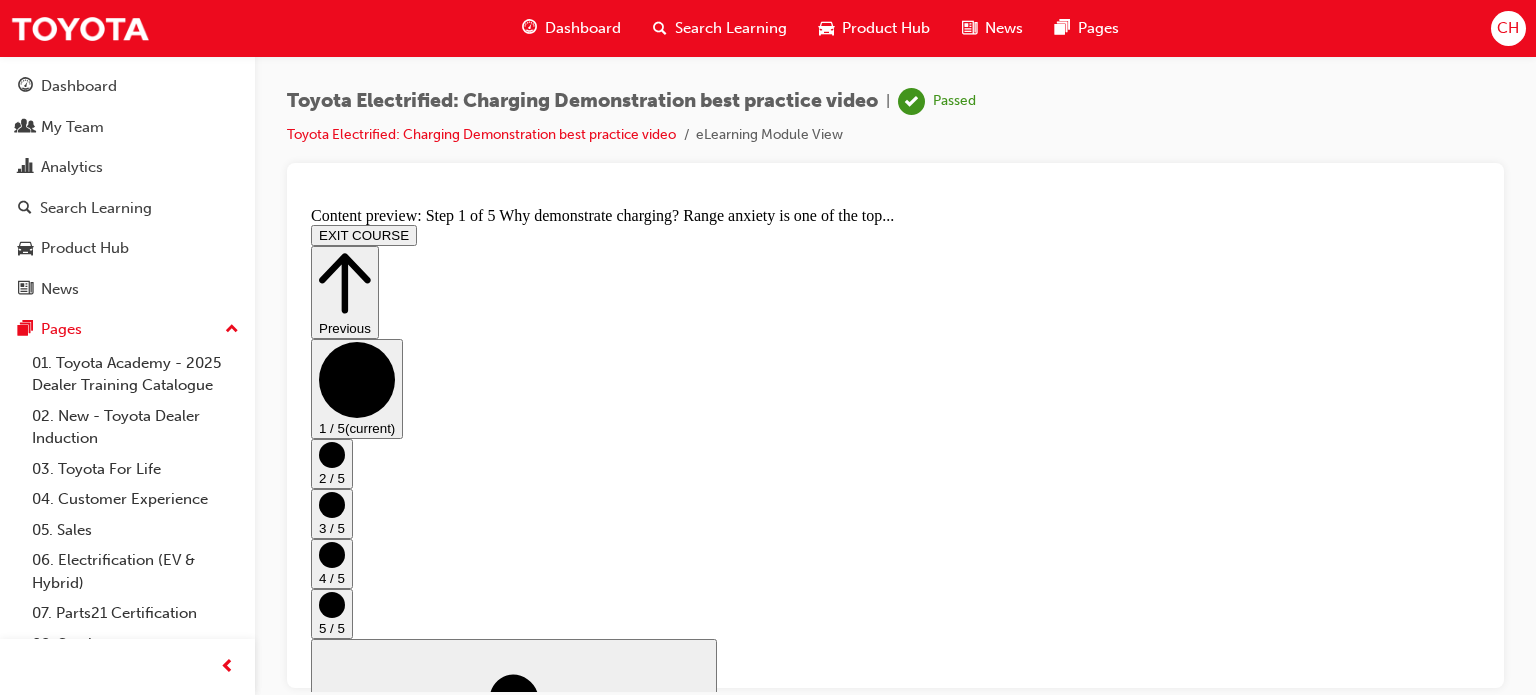 click on "EXIT COURSE" at bounding box center [364, 234] 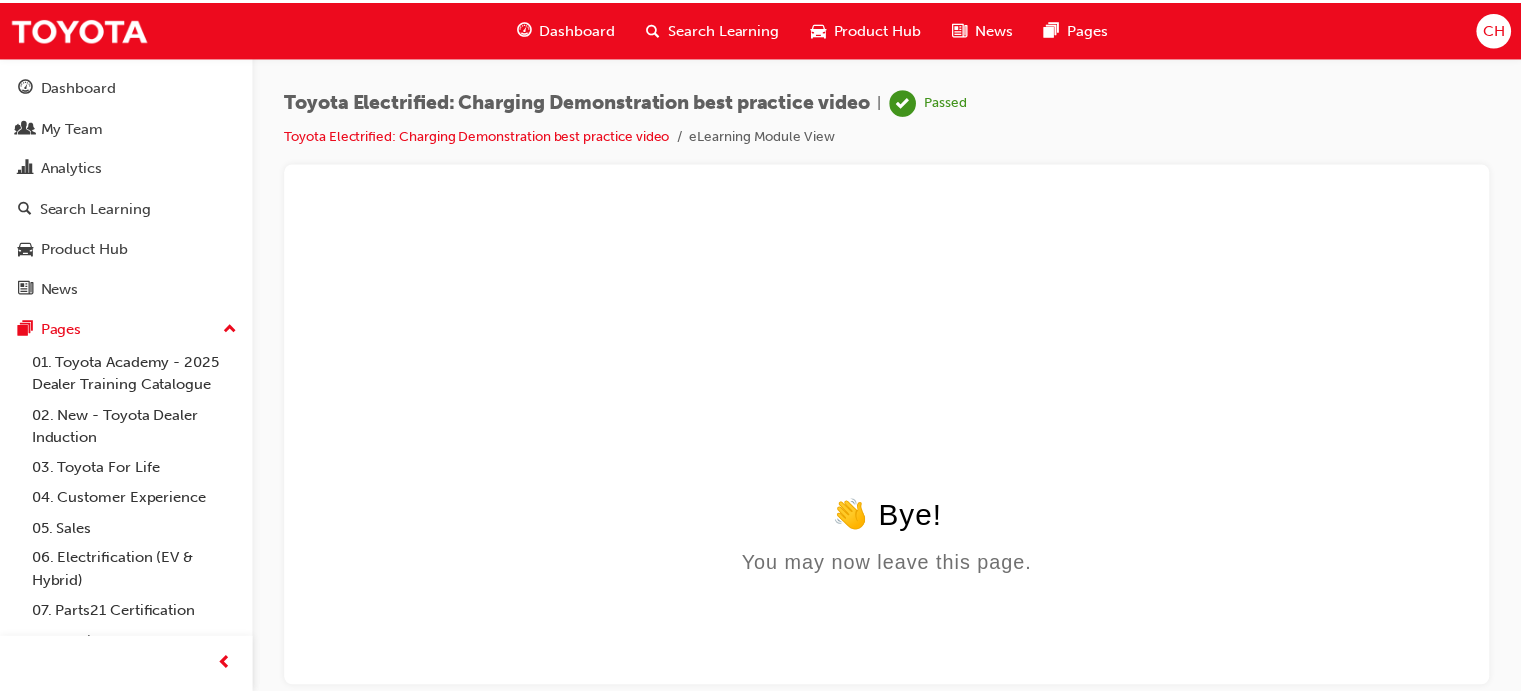 scroll, scrollTop: 0, scrollLeft: 0, axis: both 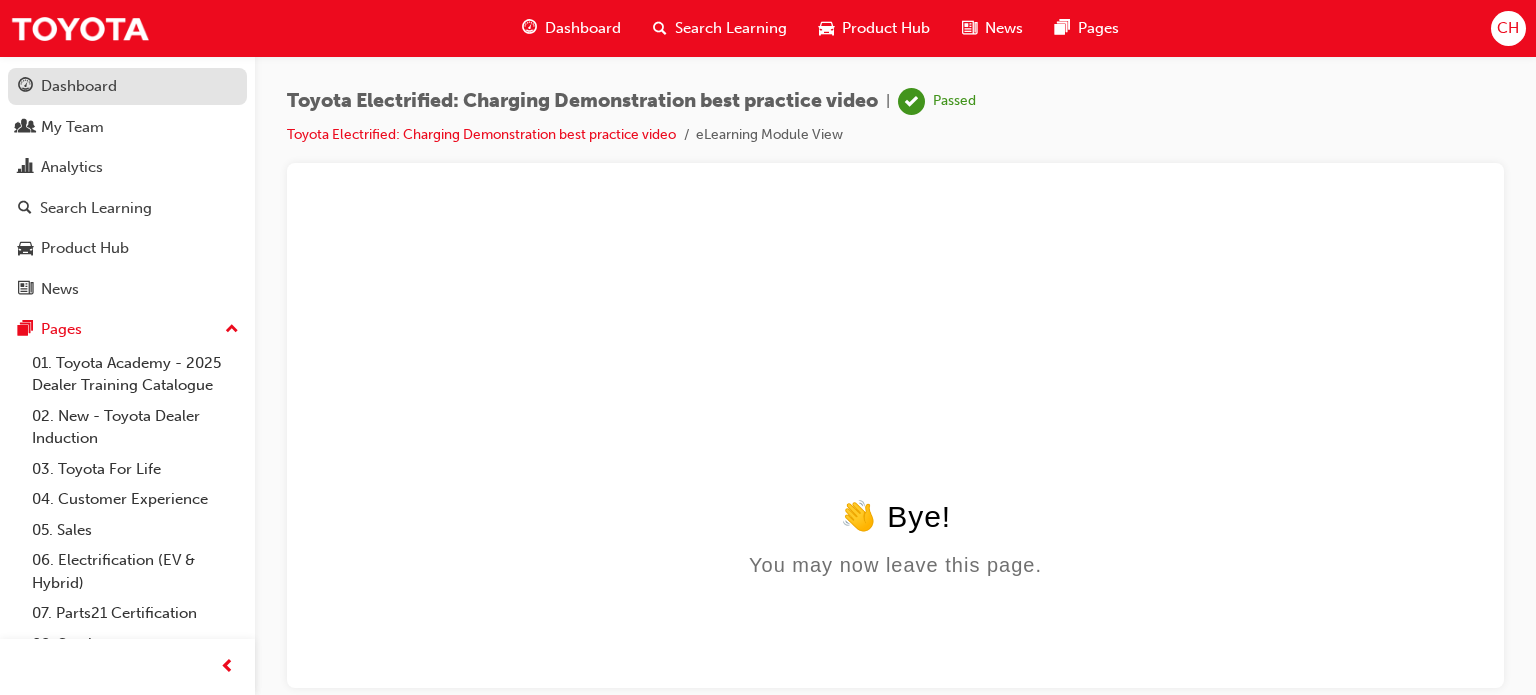 click on "Dashboard" at bounding box center (79, 86) 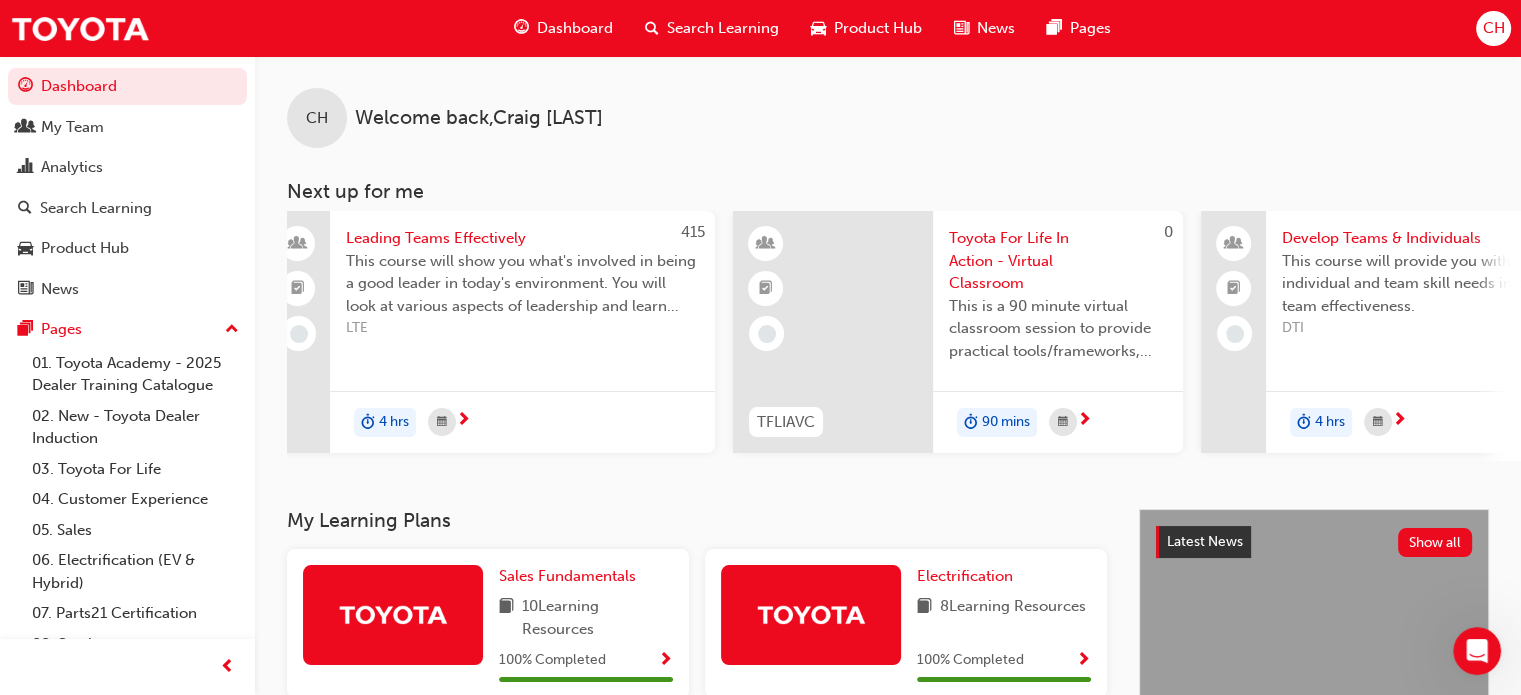 scroll, scrollTop: 0, scrollLeft: 0, axis: both 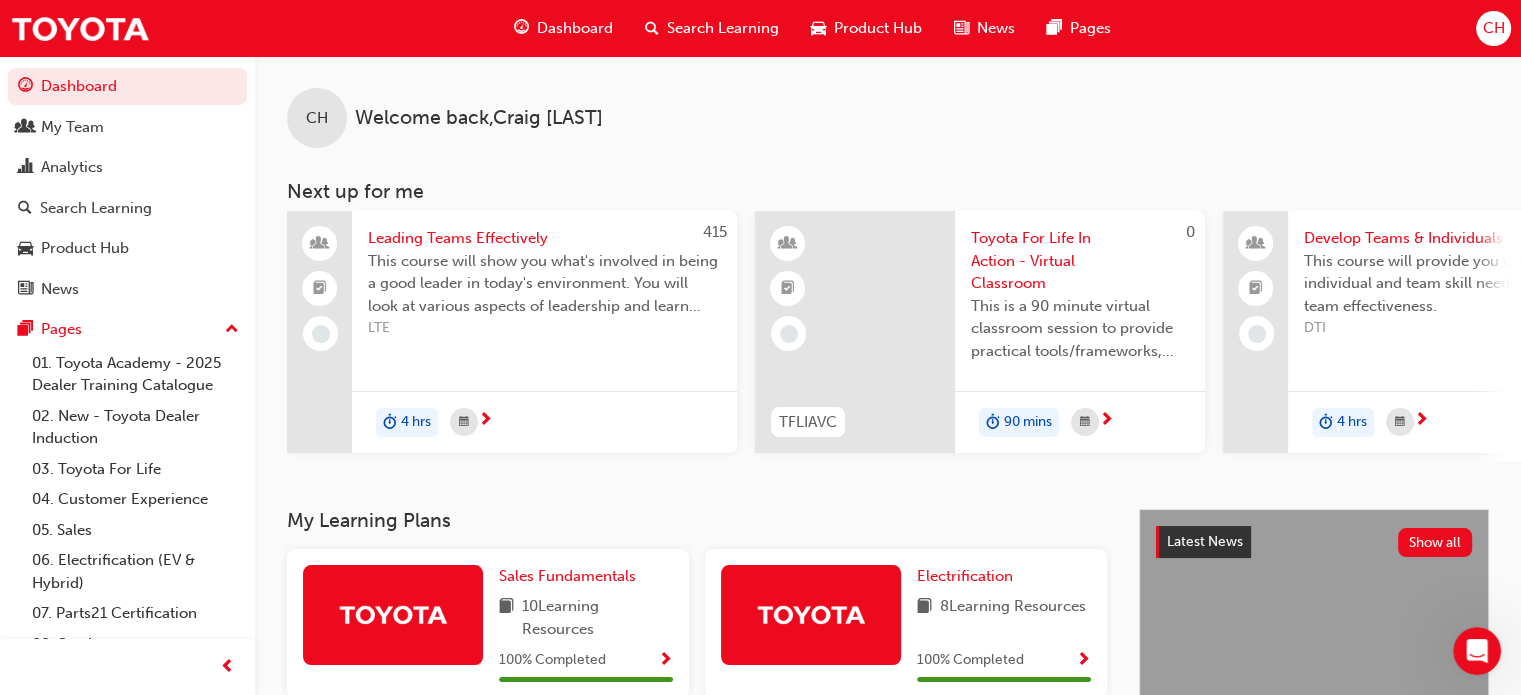 click on "CH" at bounding box center [1493, 28] 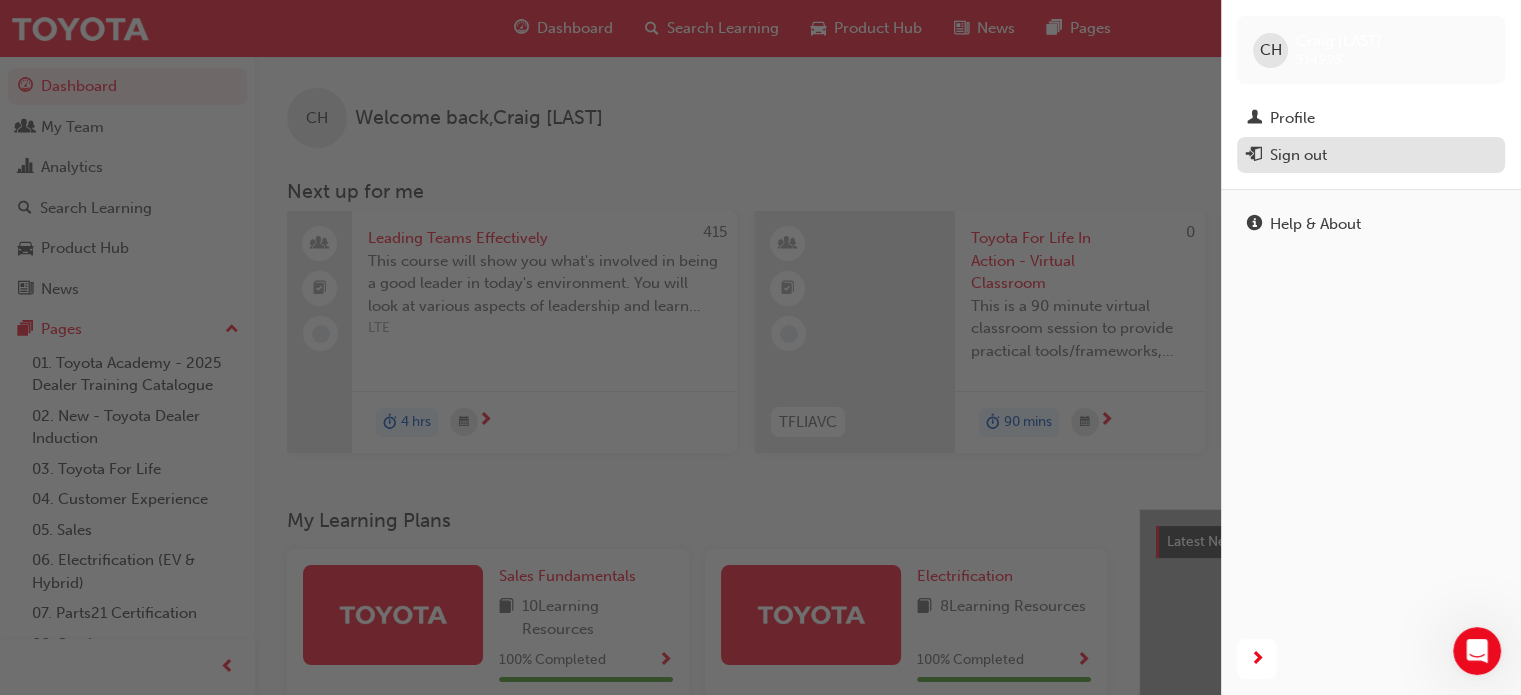 click on "Sign out" at bounding box center (1298, 155) 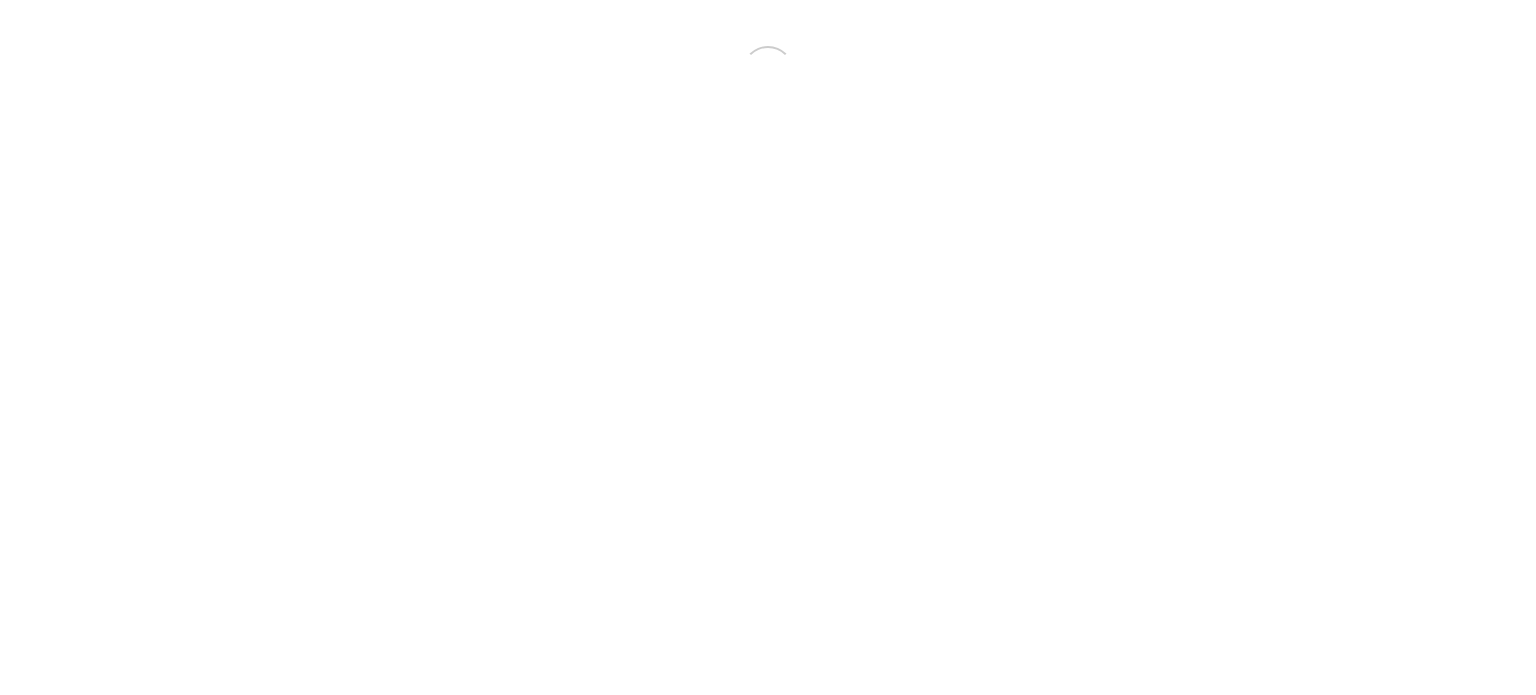 scroll, scrollTop: 0, scrollLeft: 0, axis: both 